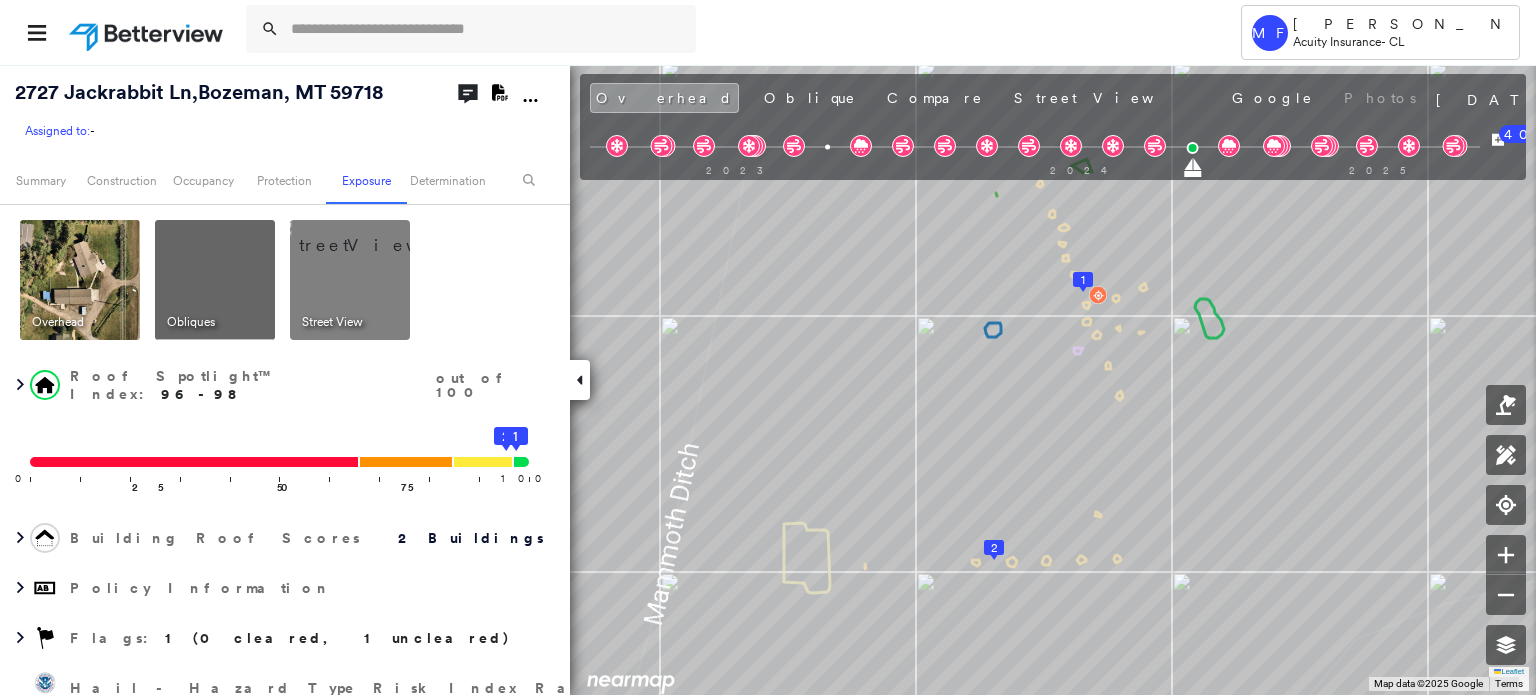 scroll, scrollTop: 0, scrollLeft: 0, axis: both 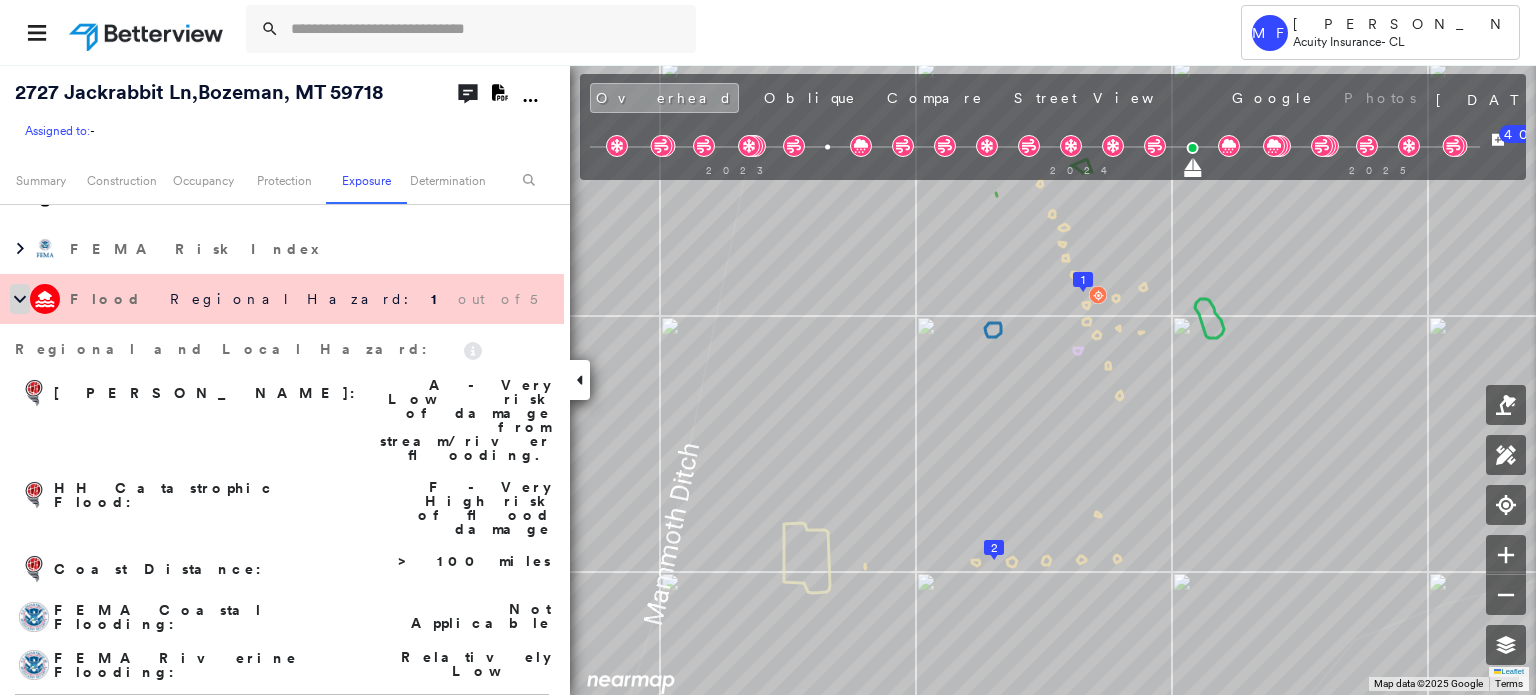 click 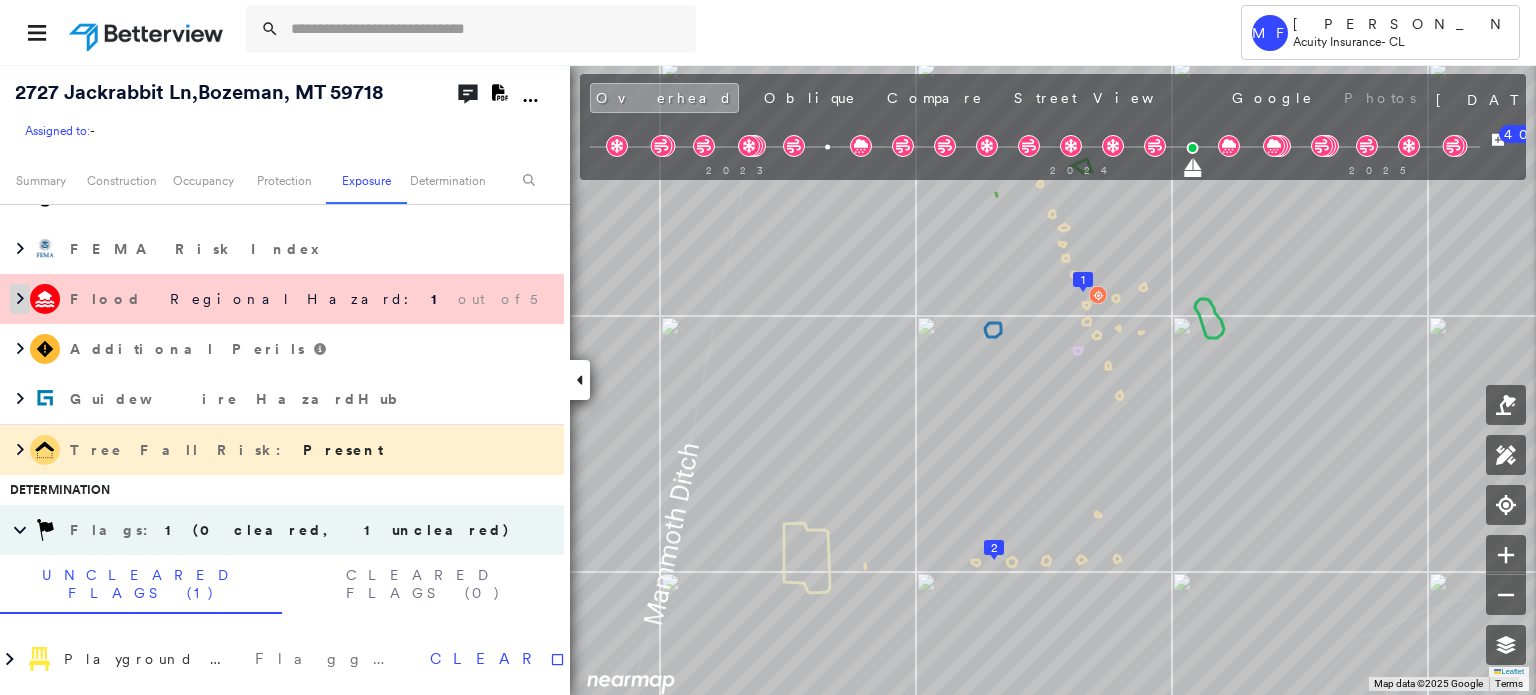 click 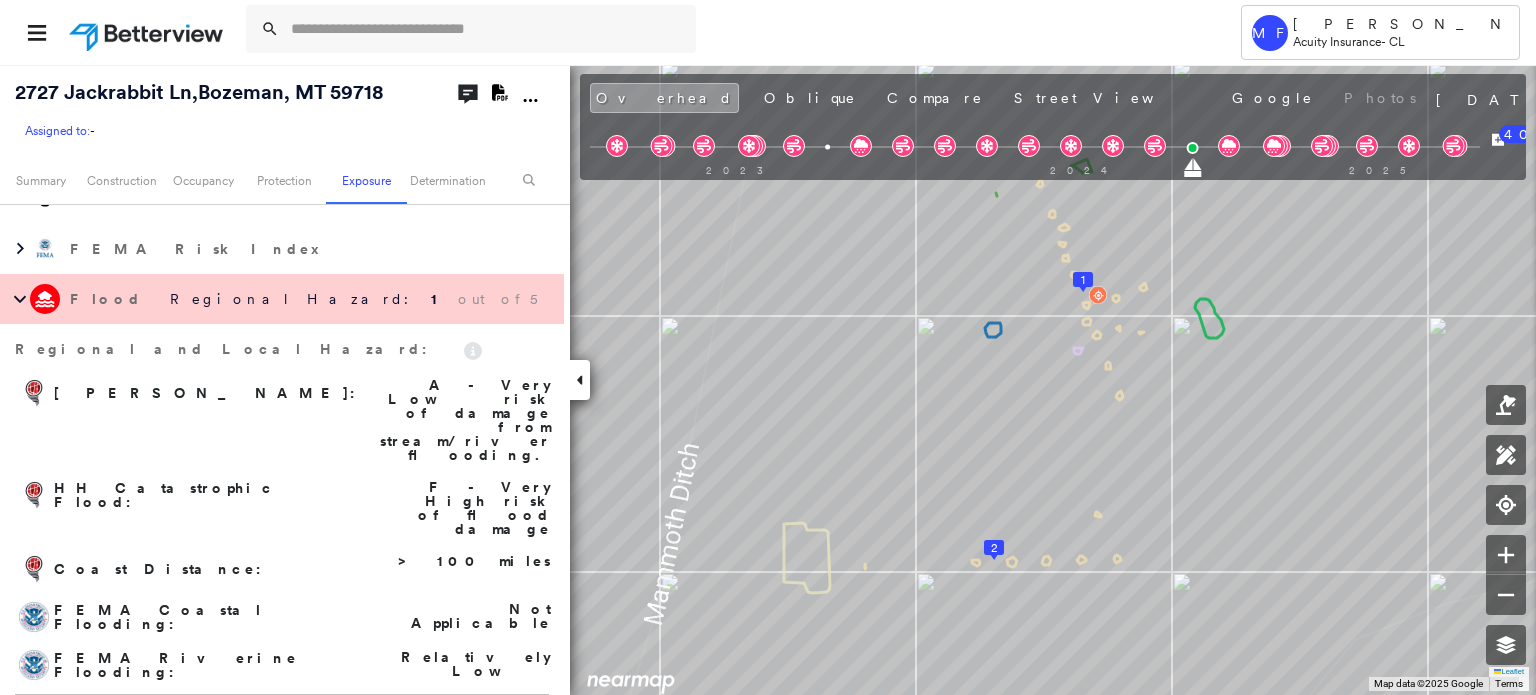 scroll, scrollTop: 1400, scrollLeft: 0, axis: vertical 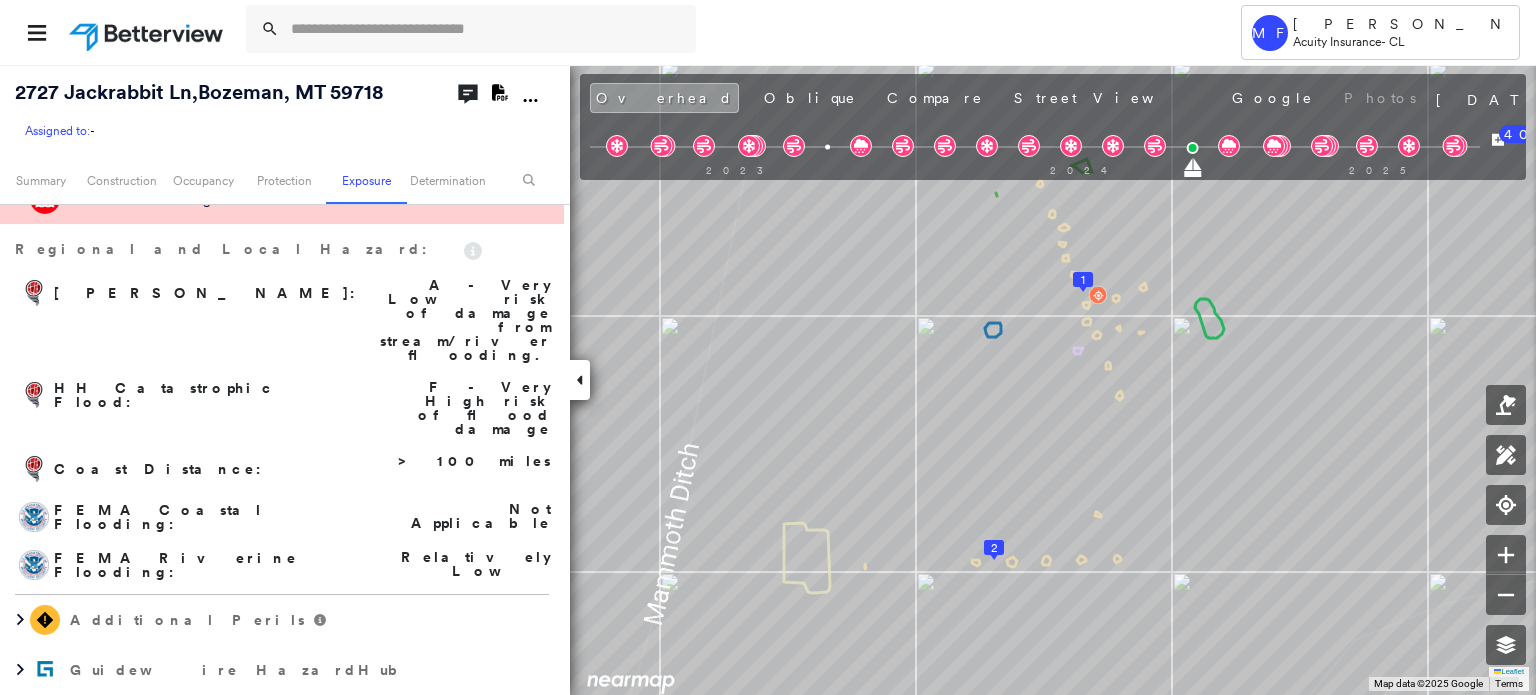 click at bounding box center [34, 469] 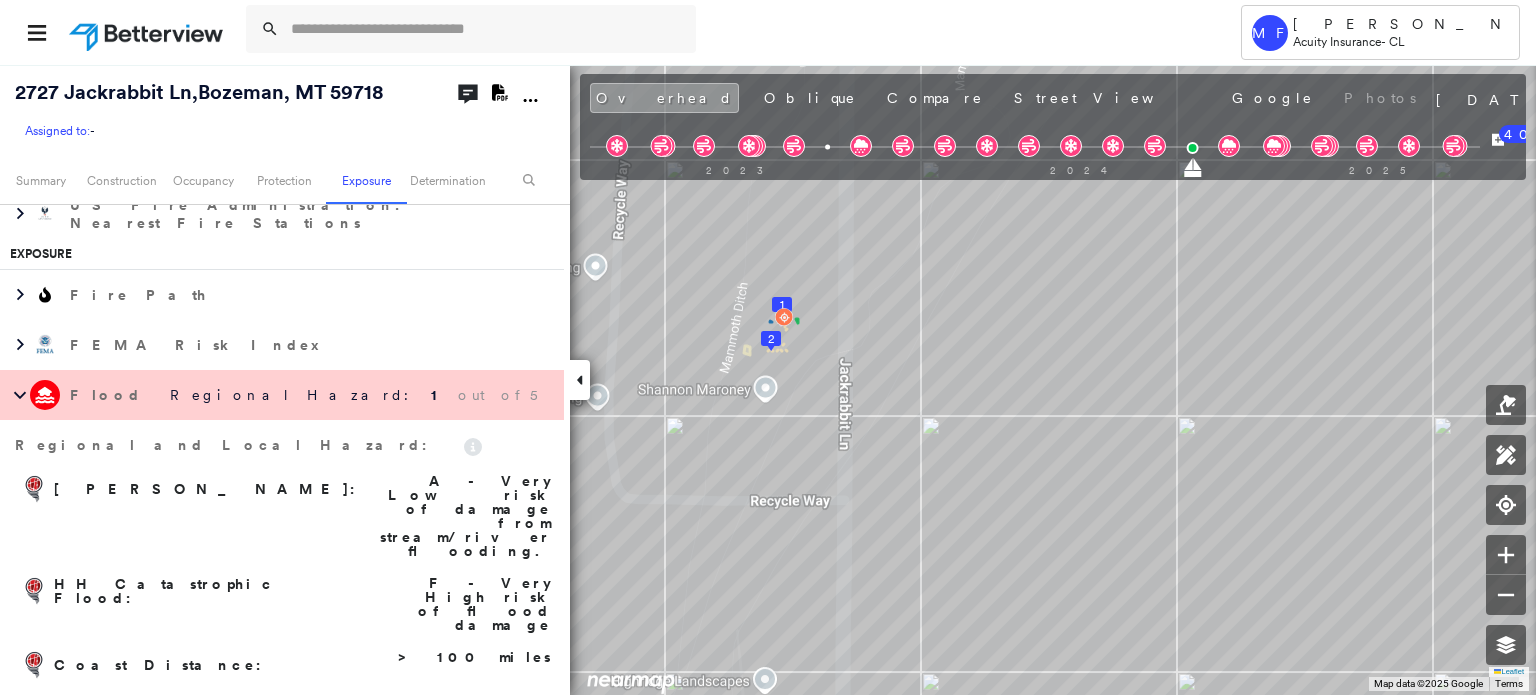 scroll, scrollTop: 1200, scrollLeft: 0, axis: vertical 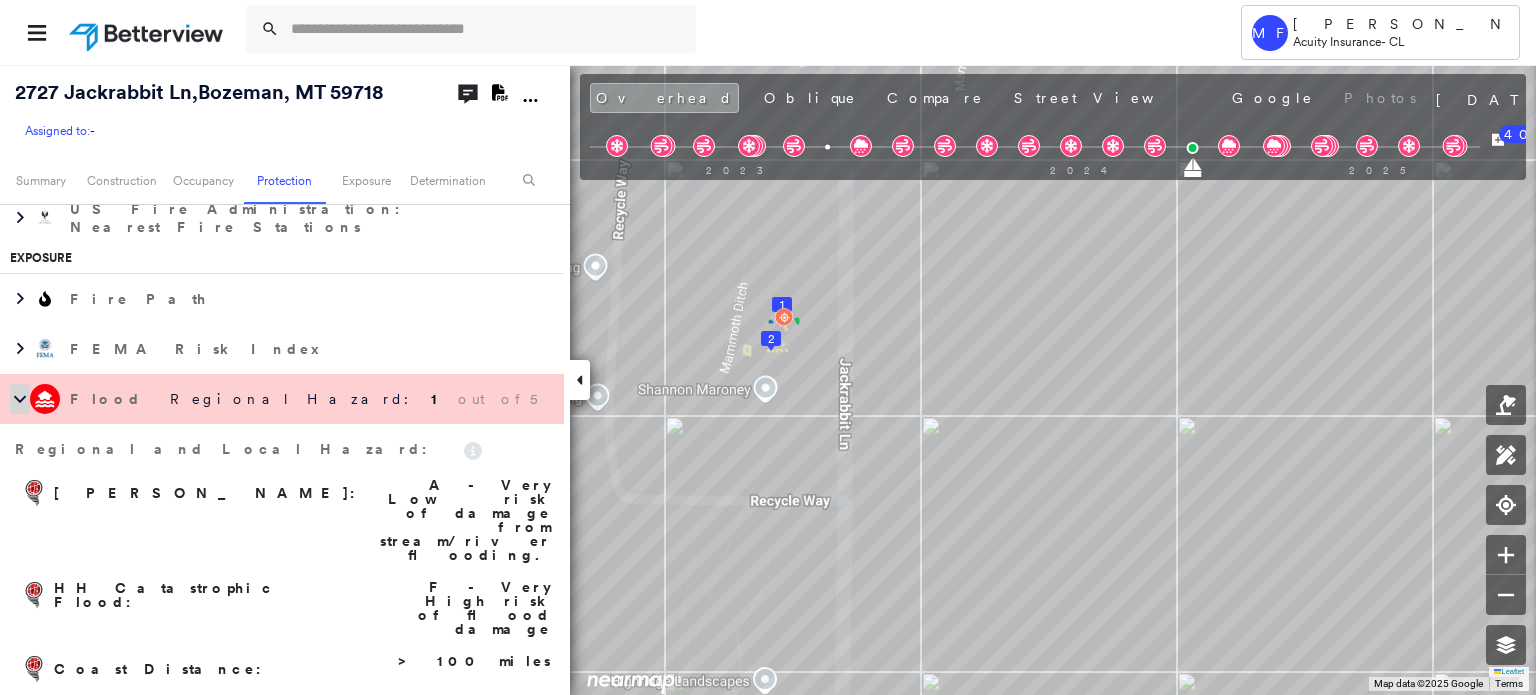 click at bounding box center (20, 399) 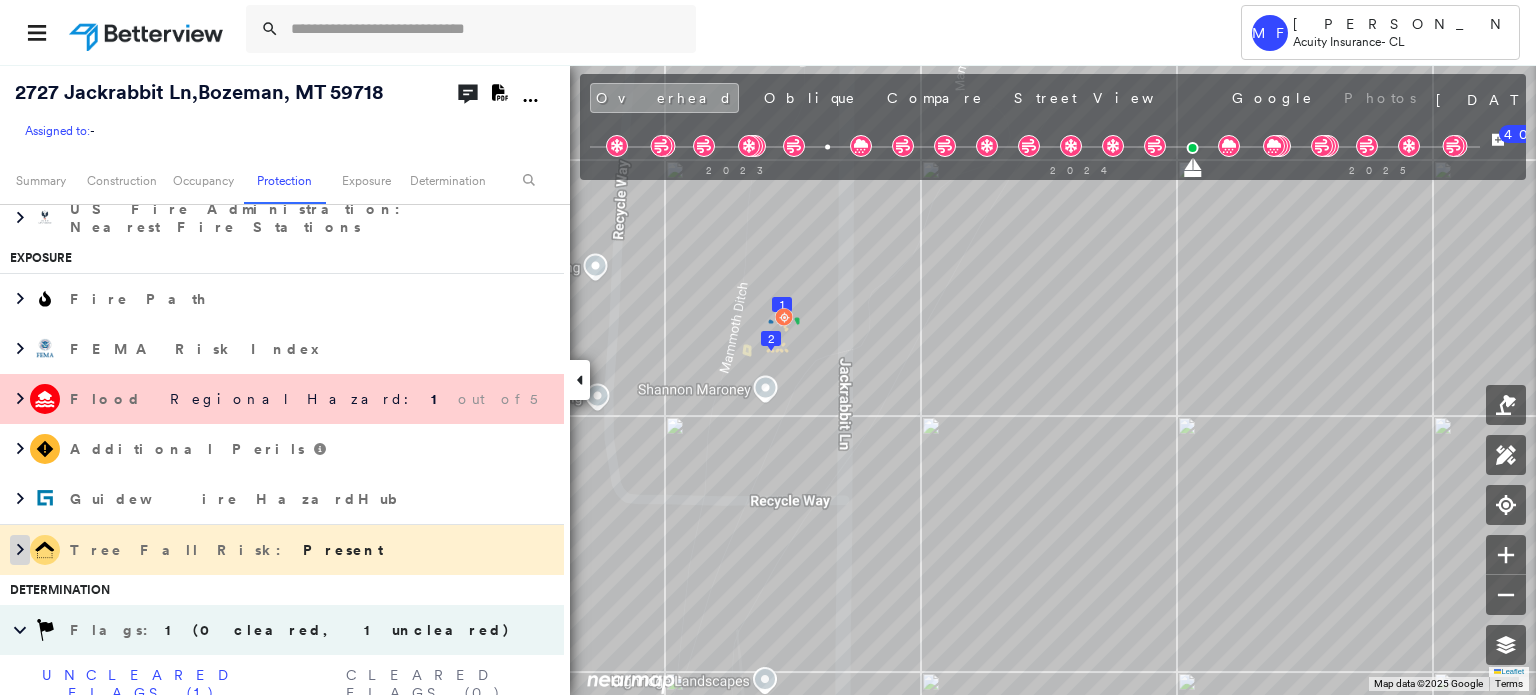 click 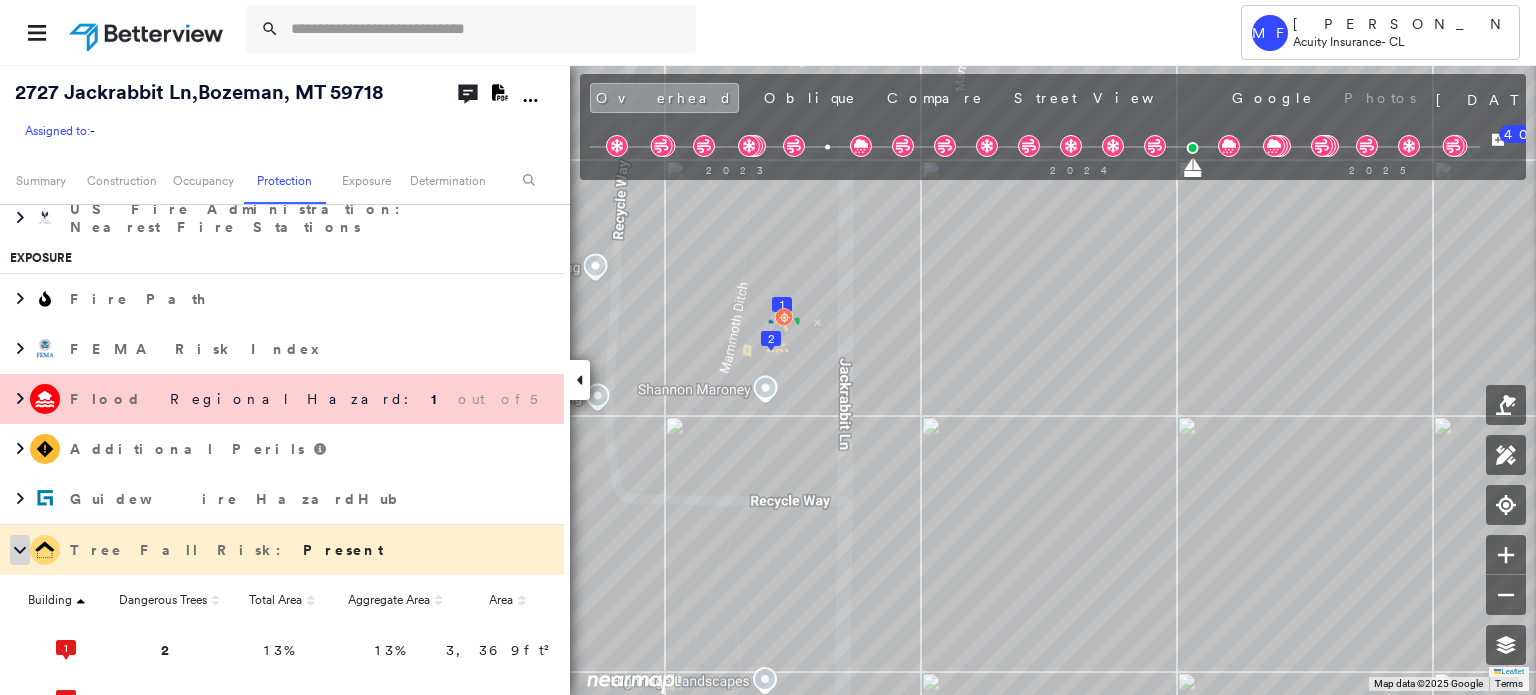 click 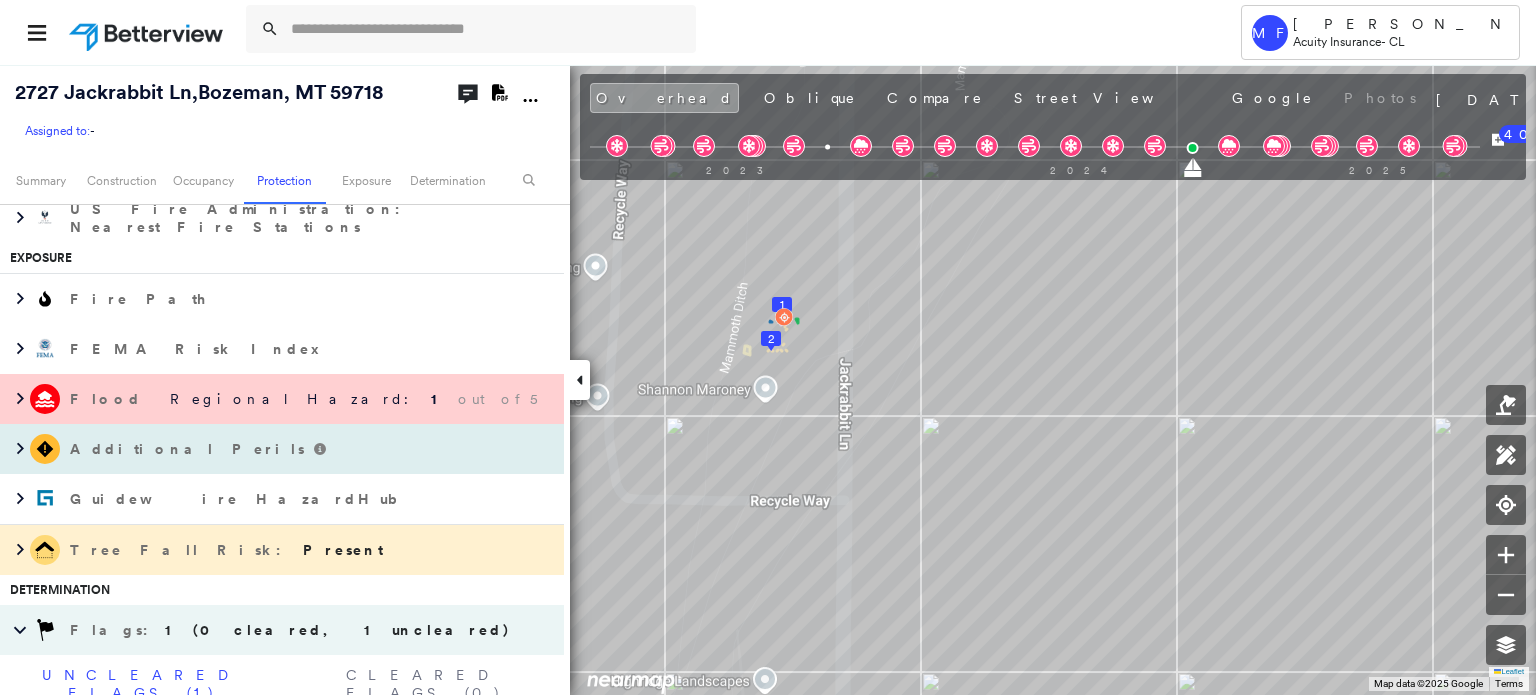 click on "Additional Perils" at bounding box center (282, 449) 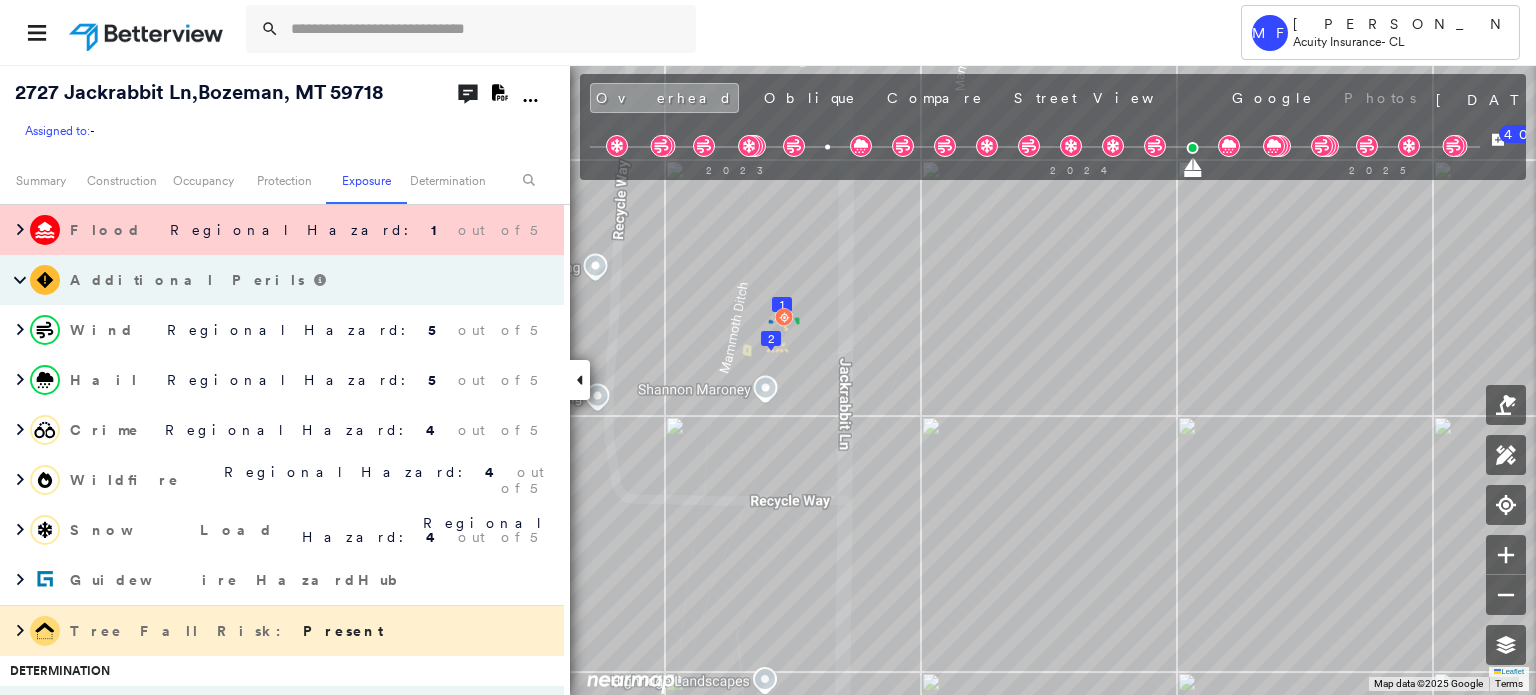 scroll, scrollTop: 1400, scrollLeft: 0, axis: vertical 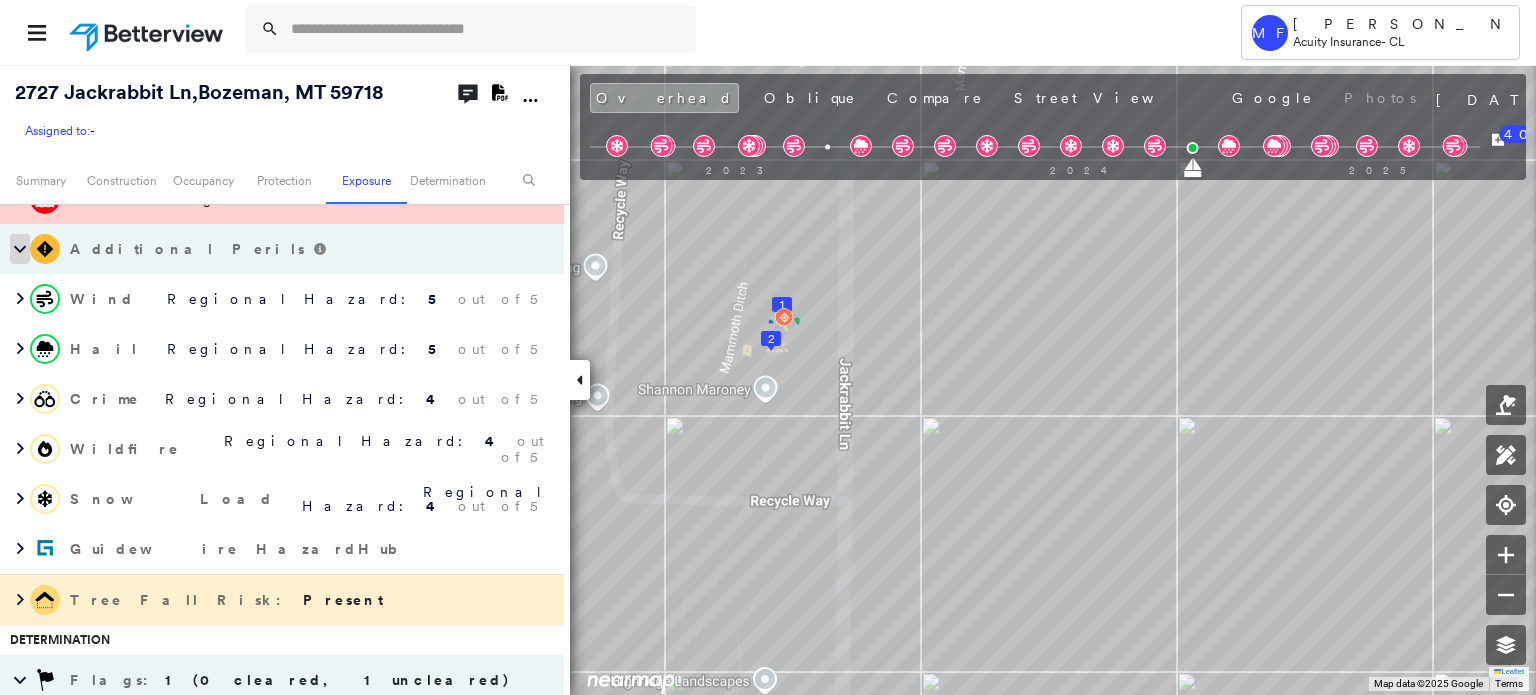 click 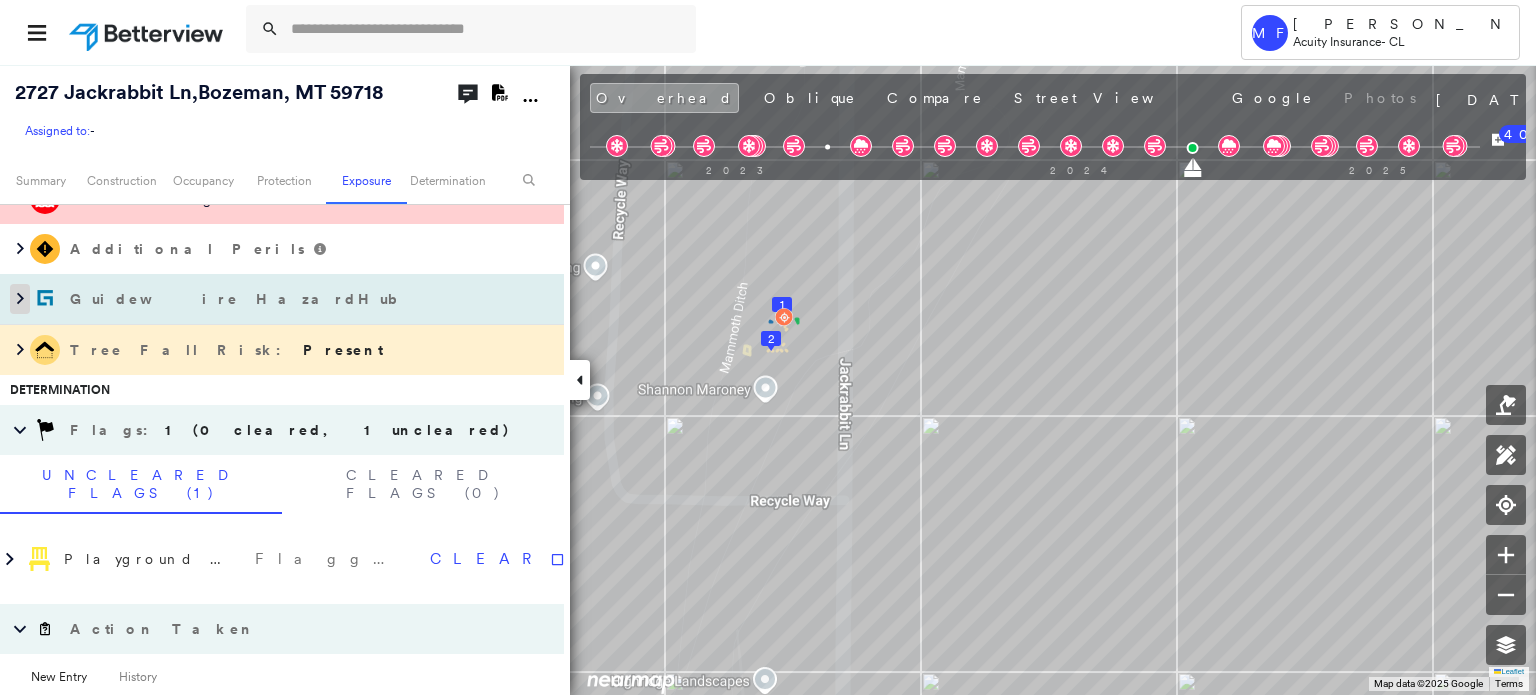 click 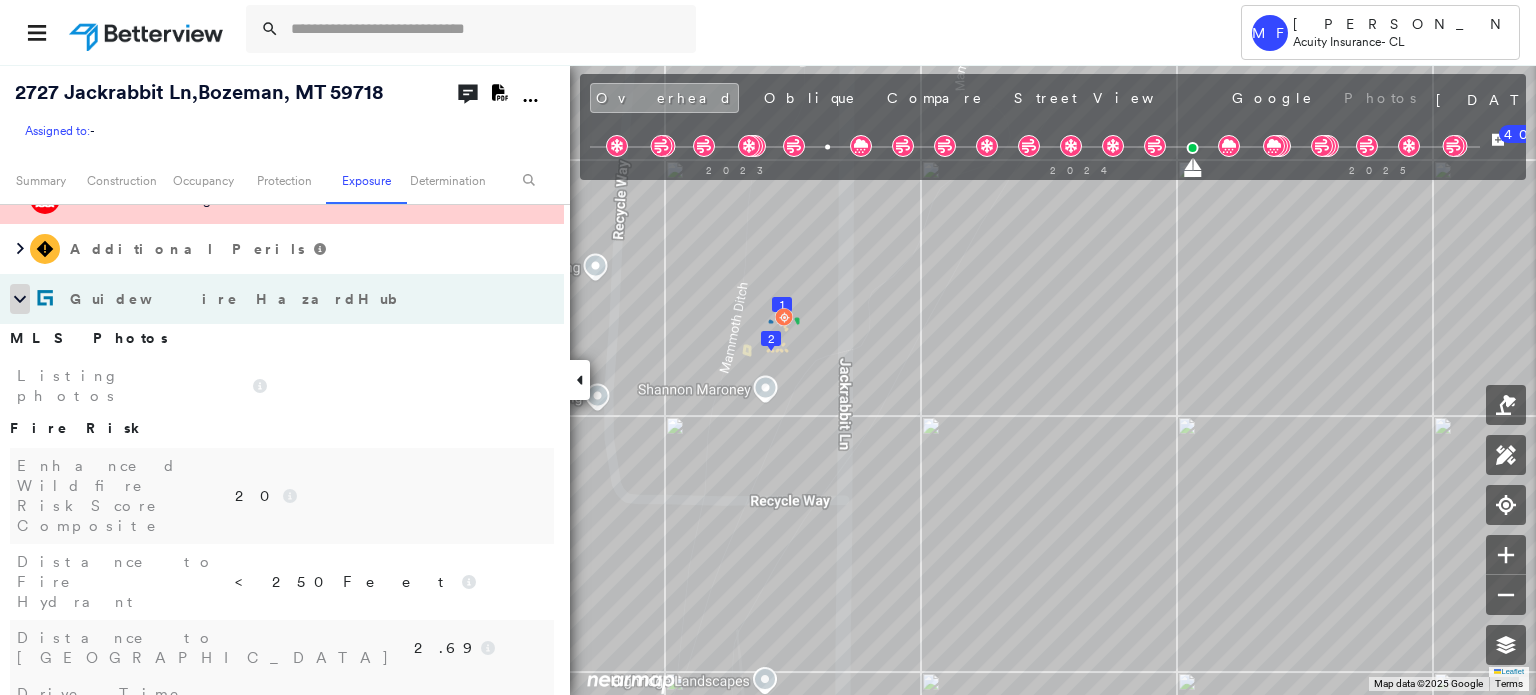 click 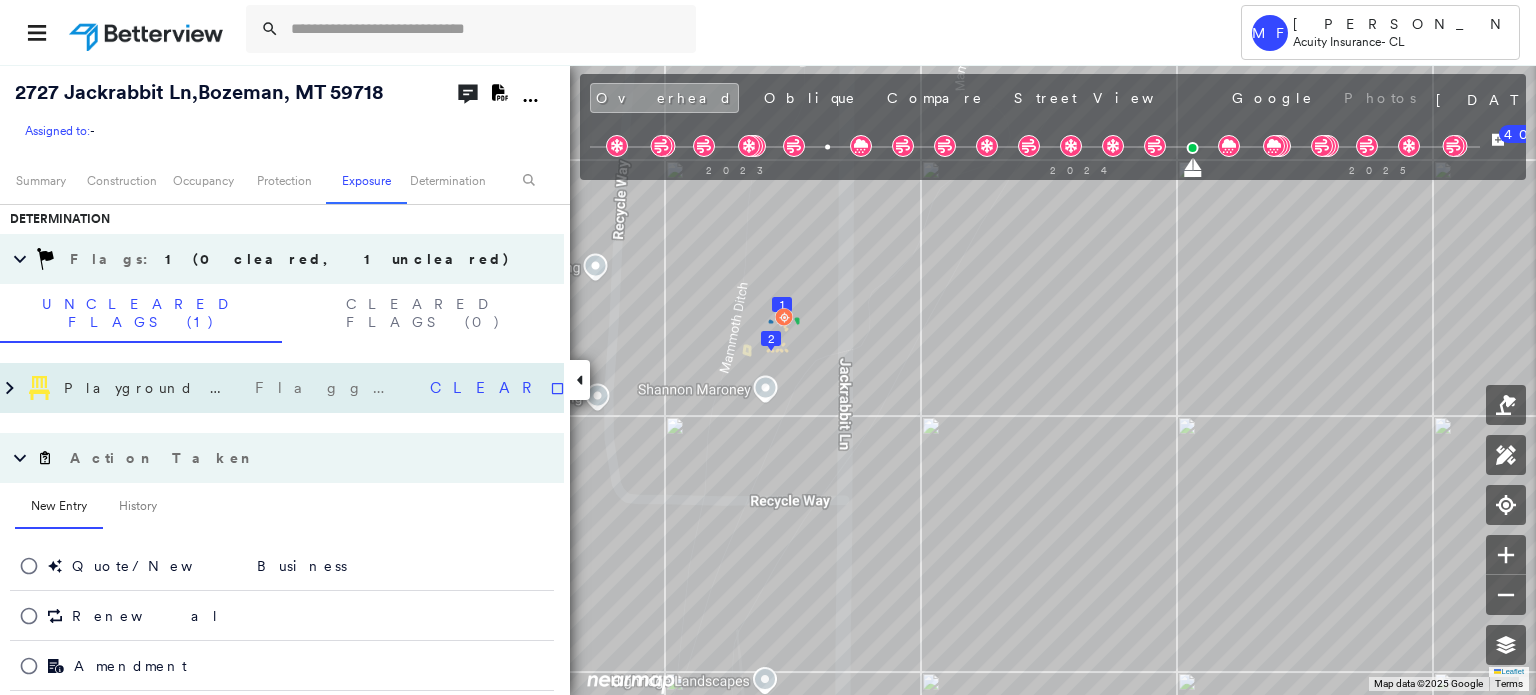 scroll, scrollTop: 1597, scrollLeft: 0, axis: vertical 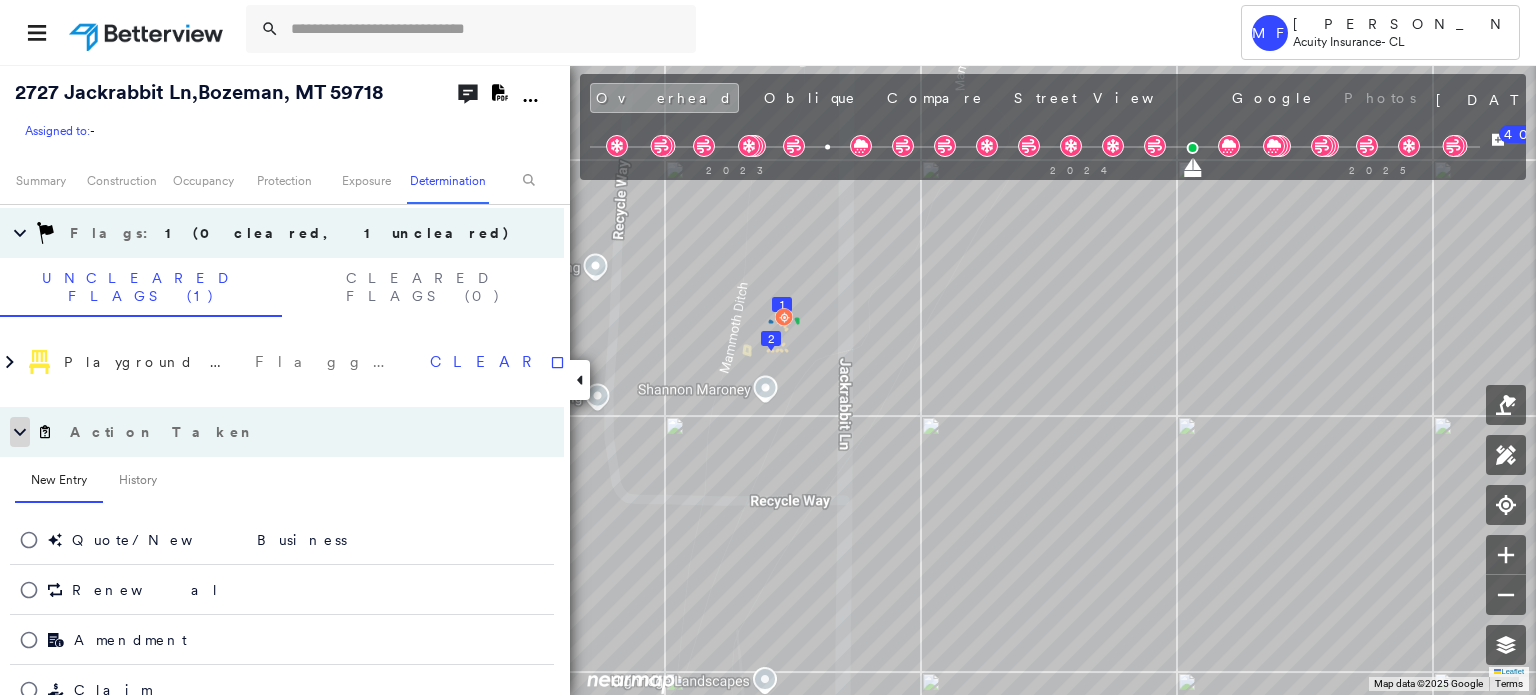 click at bounding box center [20, 432] 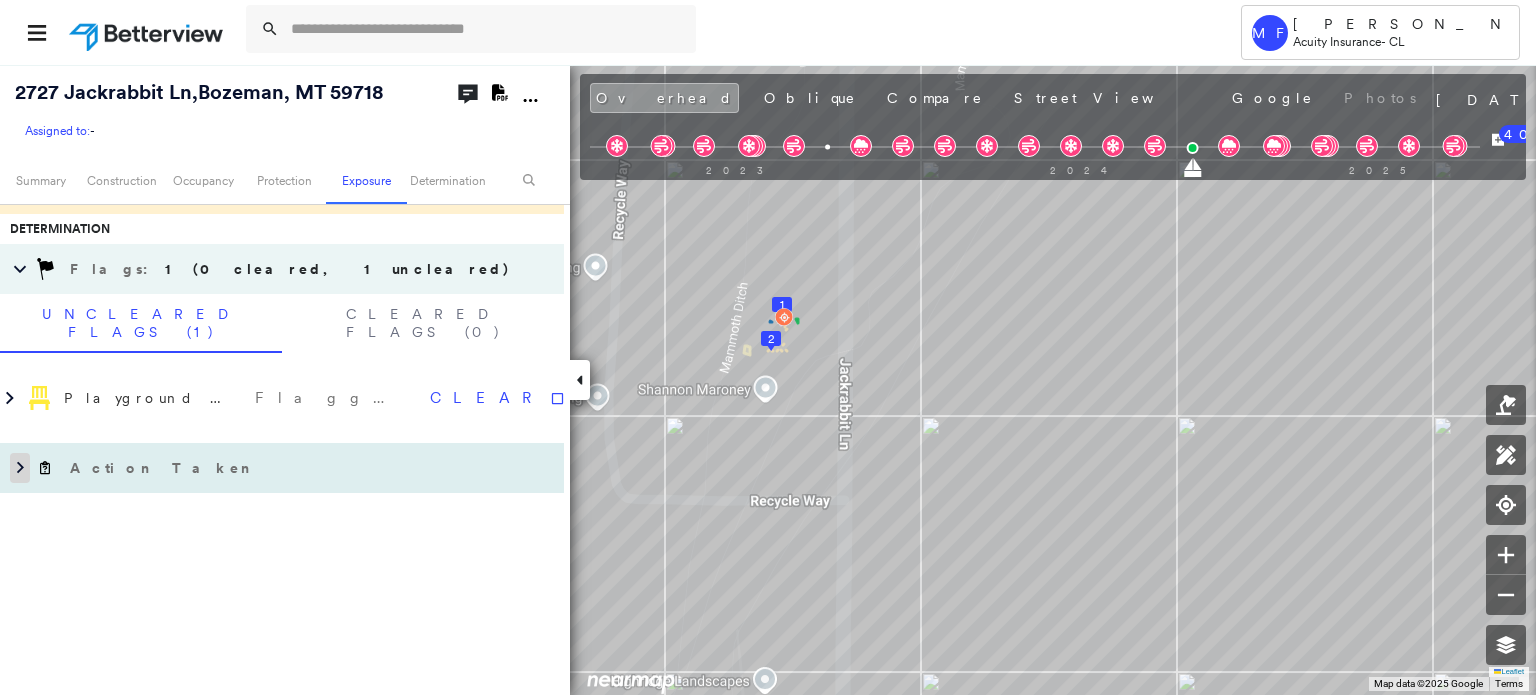 click at bounding box center (20, 468) 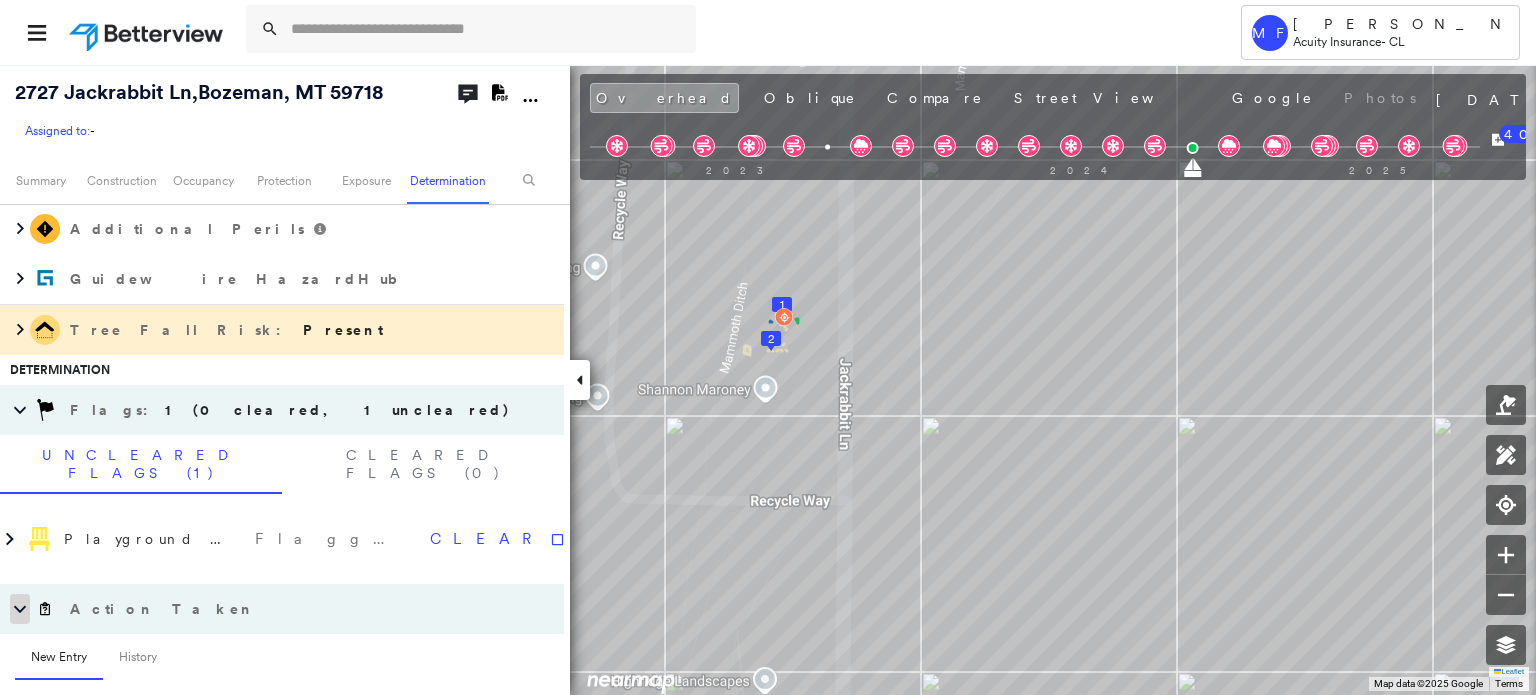scroll, scrollTop: 1397, scrollLeft: 0, axis: vertical 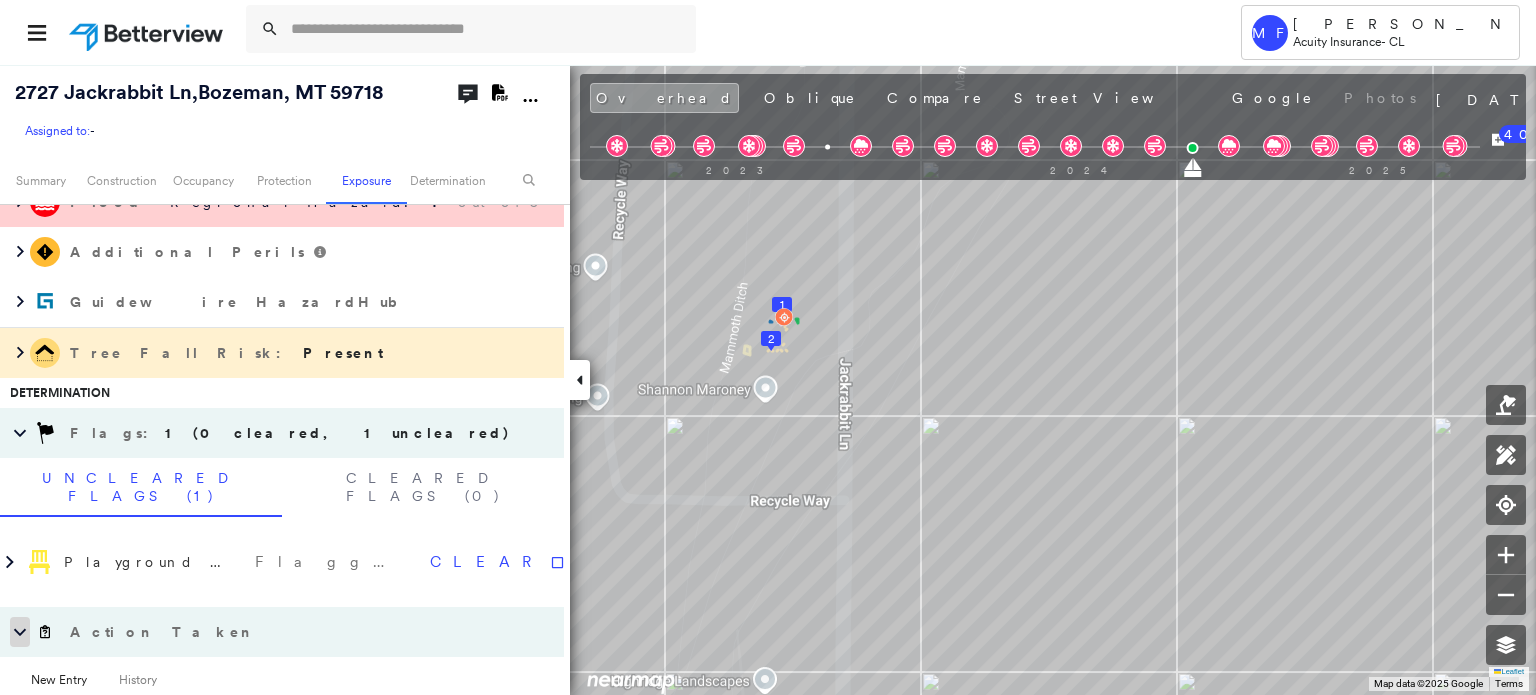 click 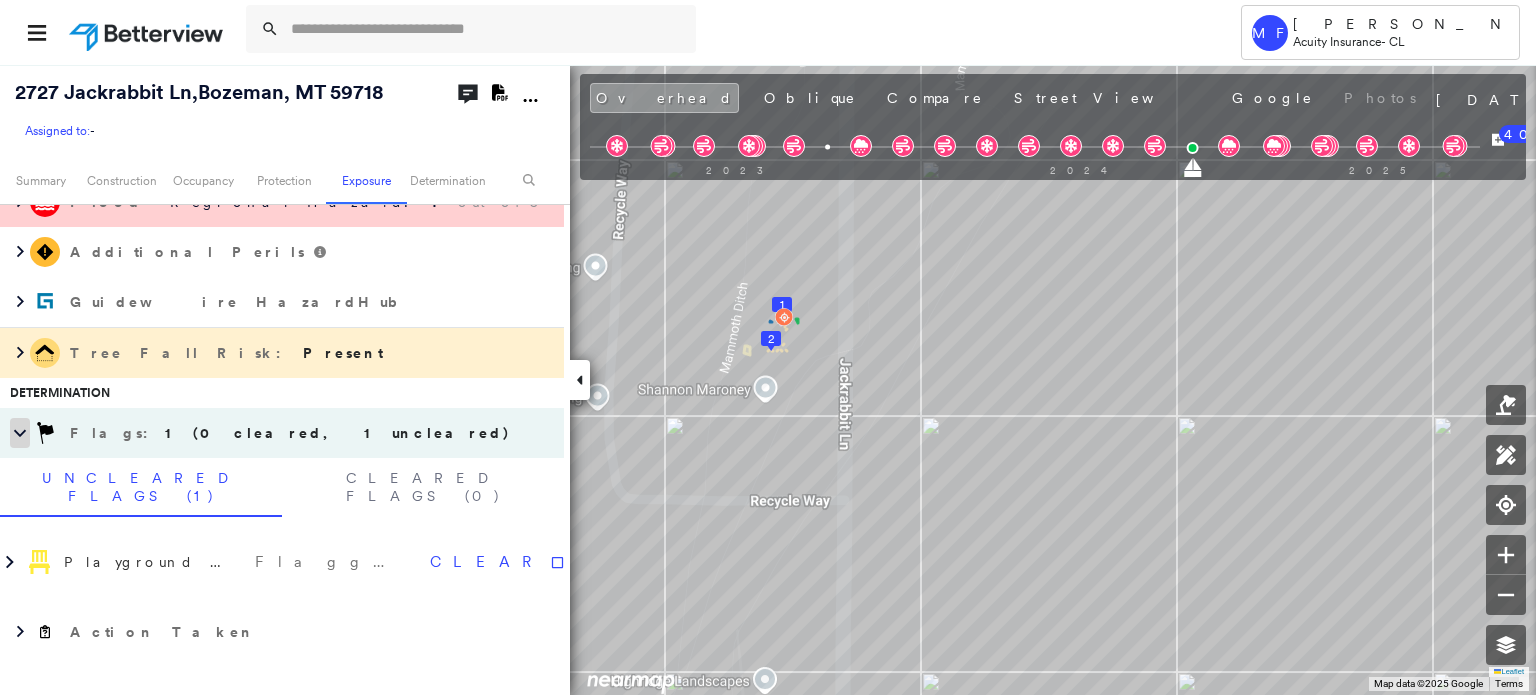 click at bounding box center [20, 433] 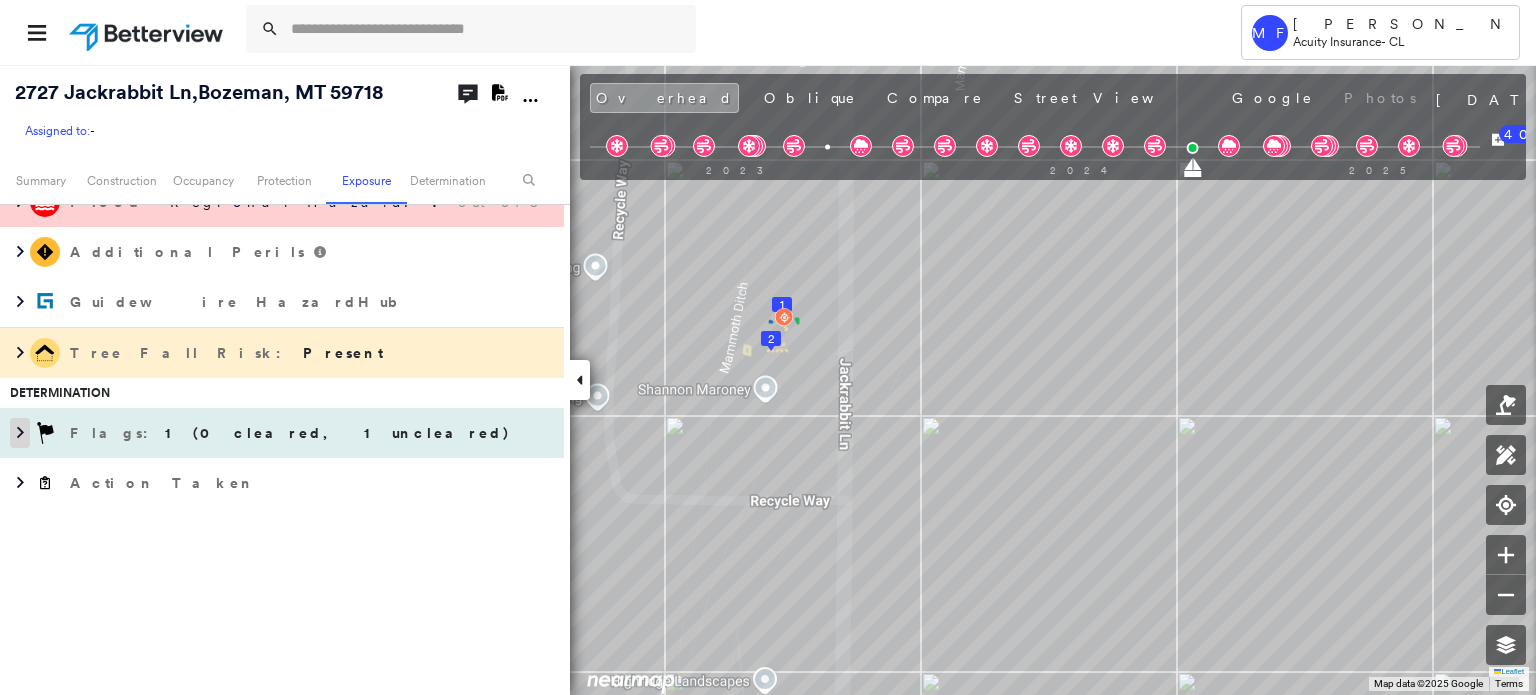 click at bounding box center (20, 433) 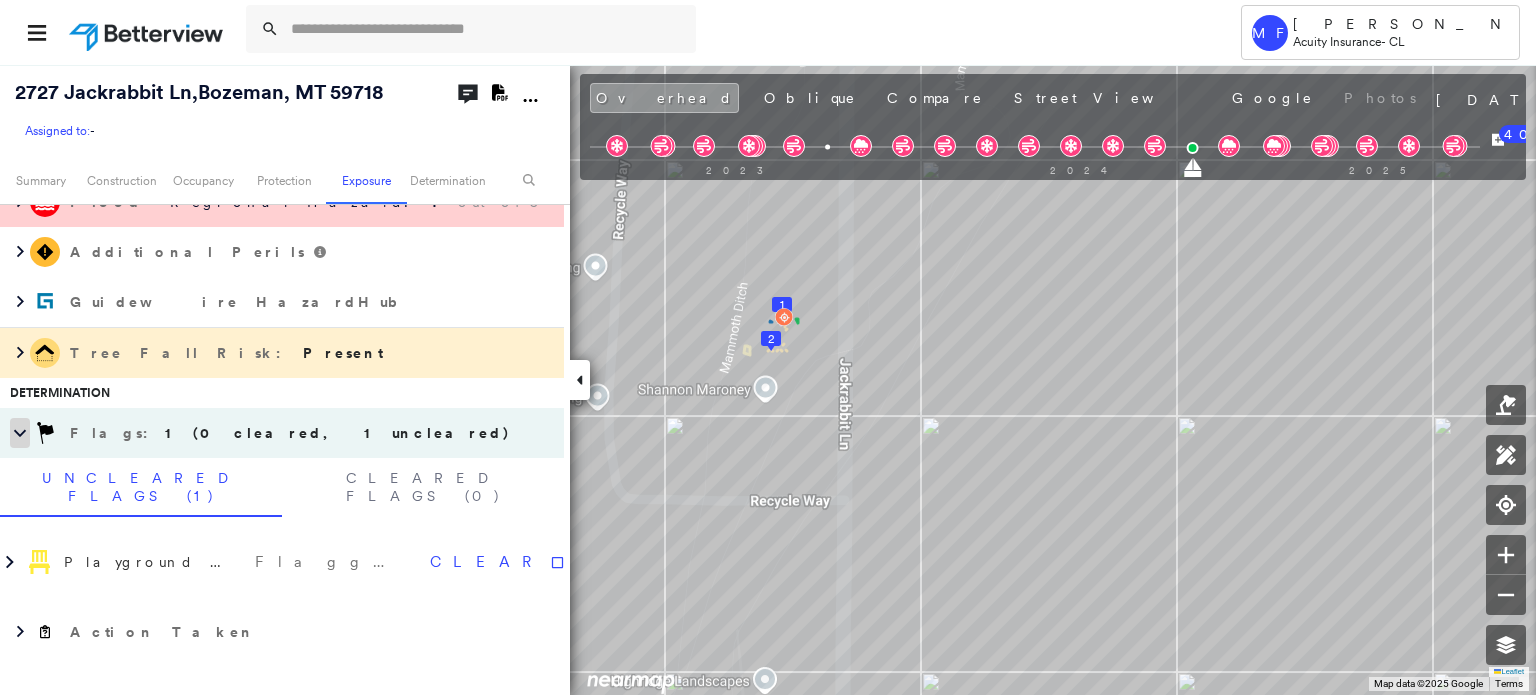 click at bounding box center [20, 433] 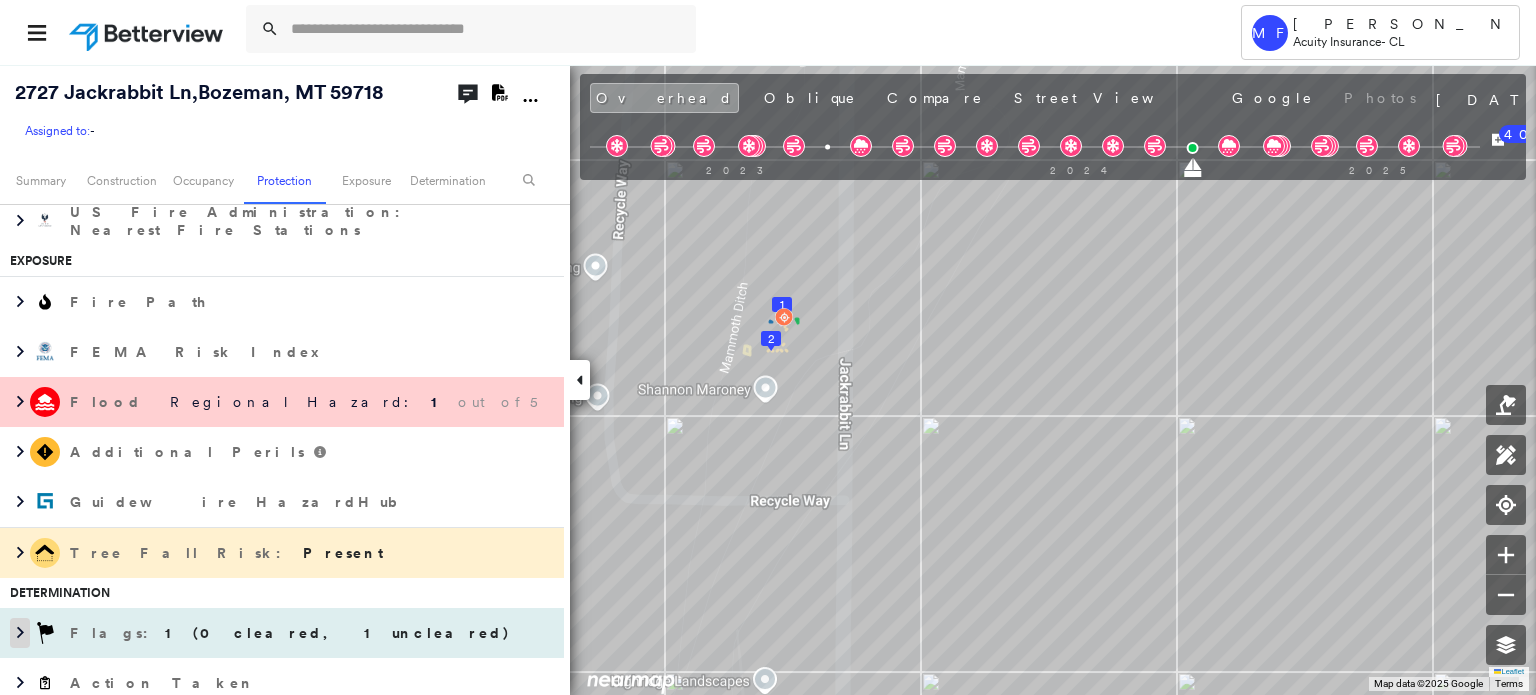 scroll, scrollTop: 1097, scrollLeft: 0, axis: vertical 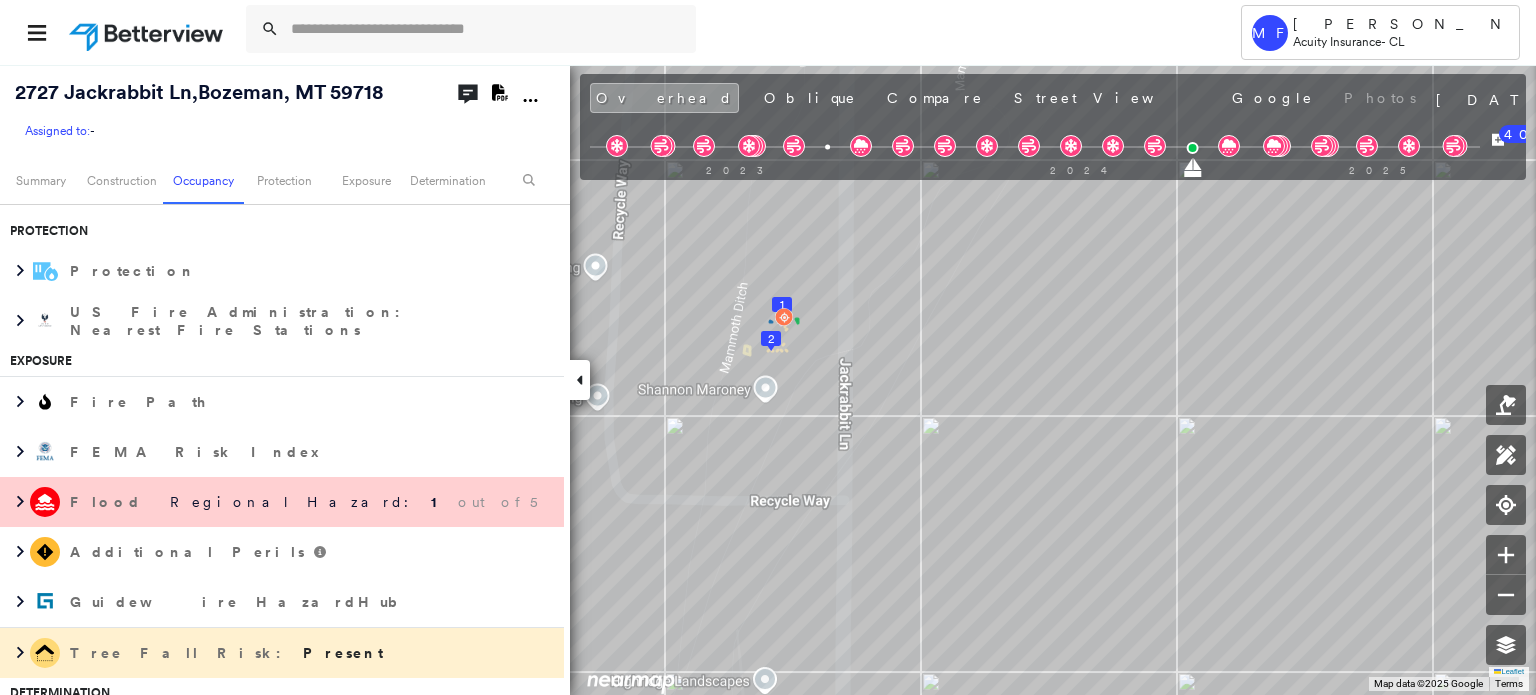 click at bounding box center [20, 452] 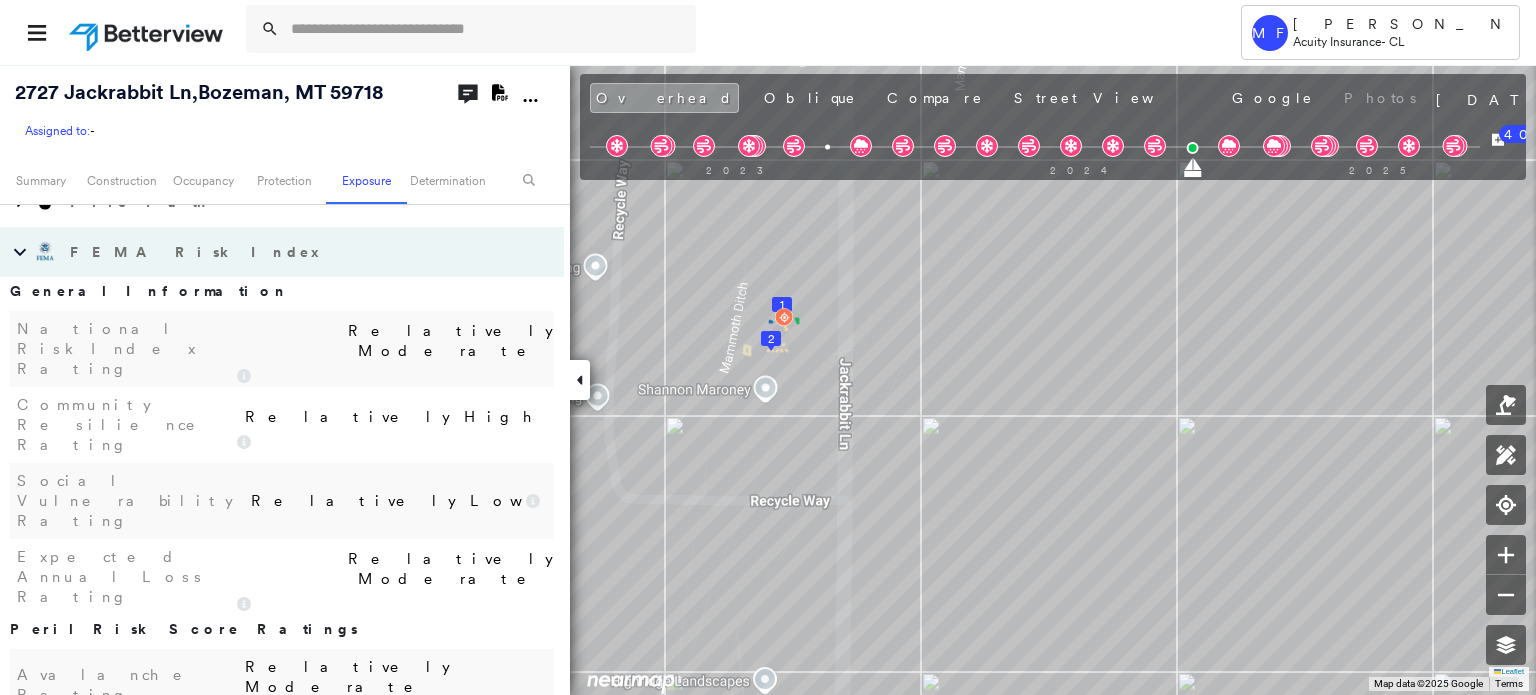 scroll, scrollTop: 1097, scrollLeft: 0, axis: vertical 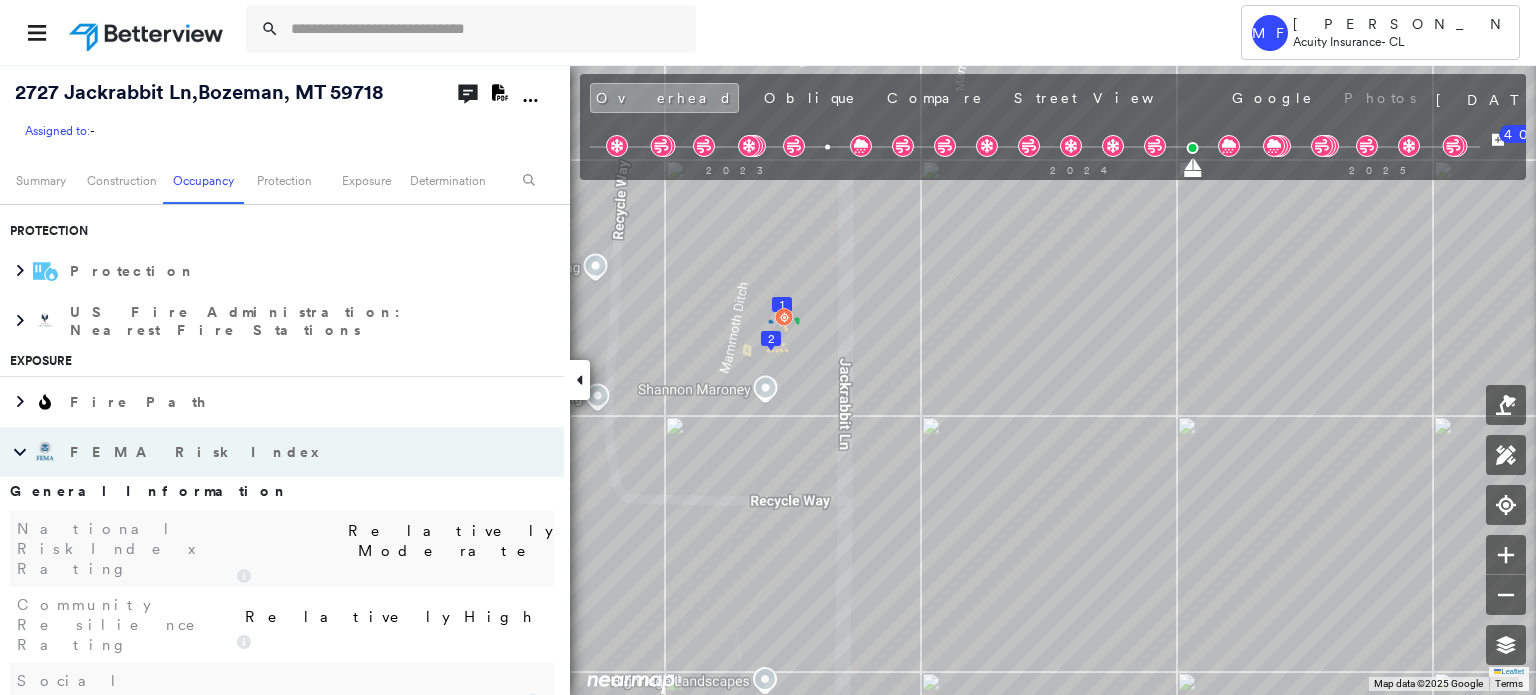 click at bounding box center (20, 452) 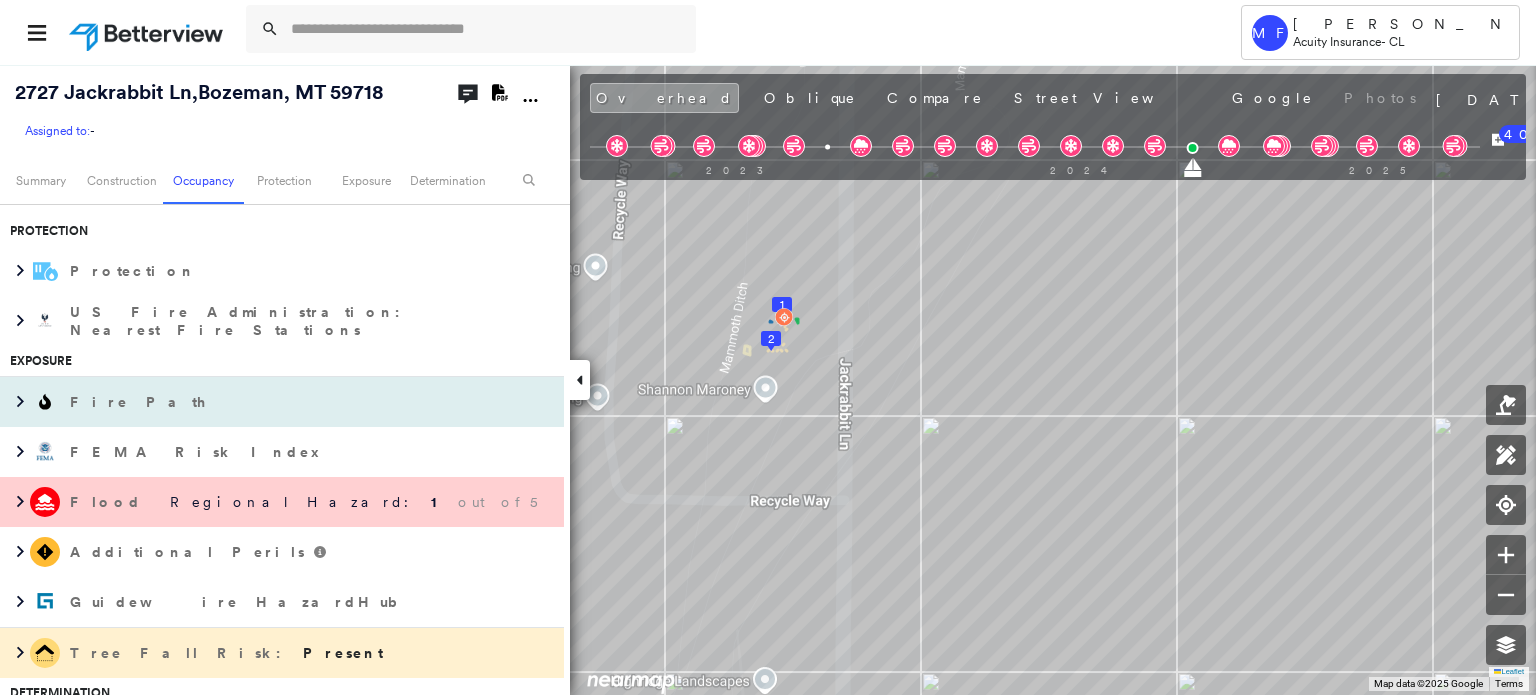 click on "Fire Path" at bounding box center [282, 402] 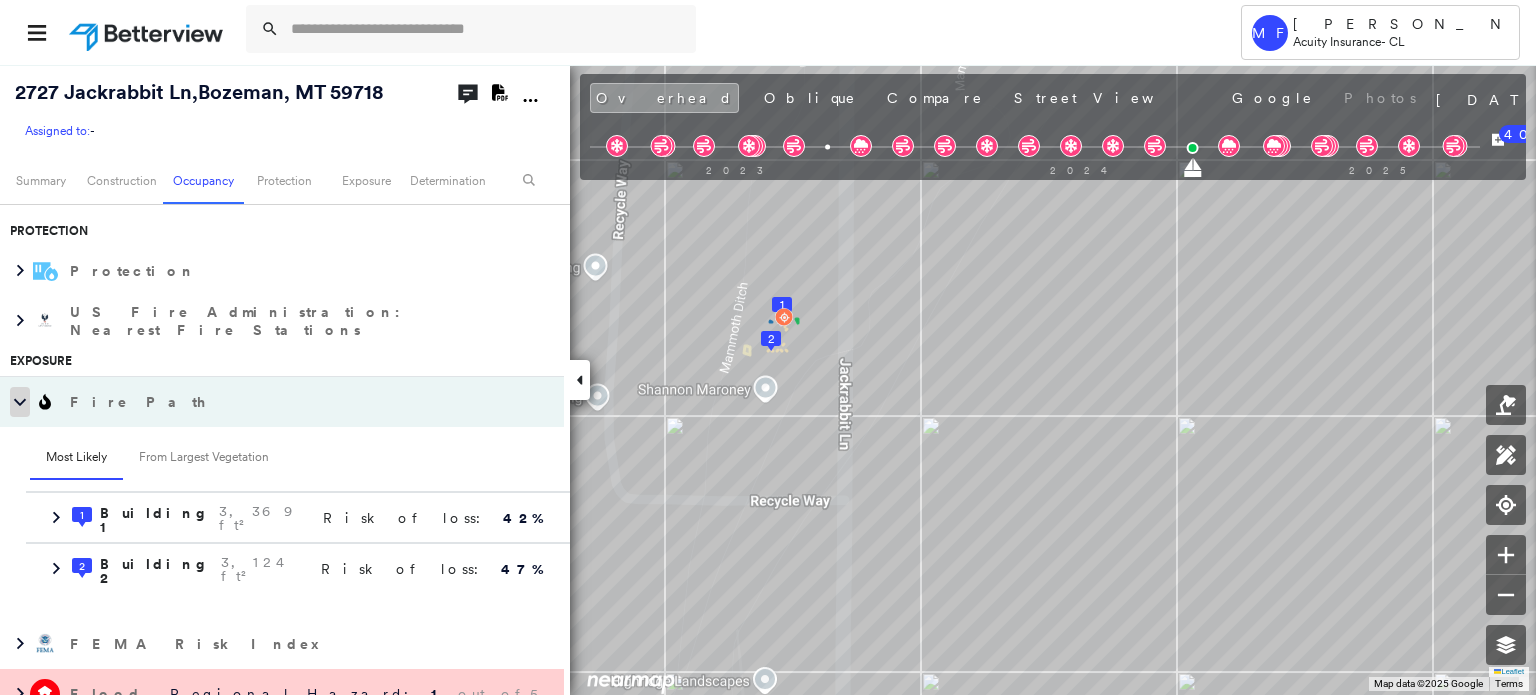 click at bounding box center [20, 402] 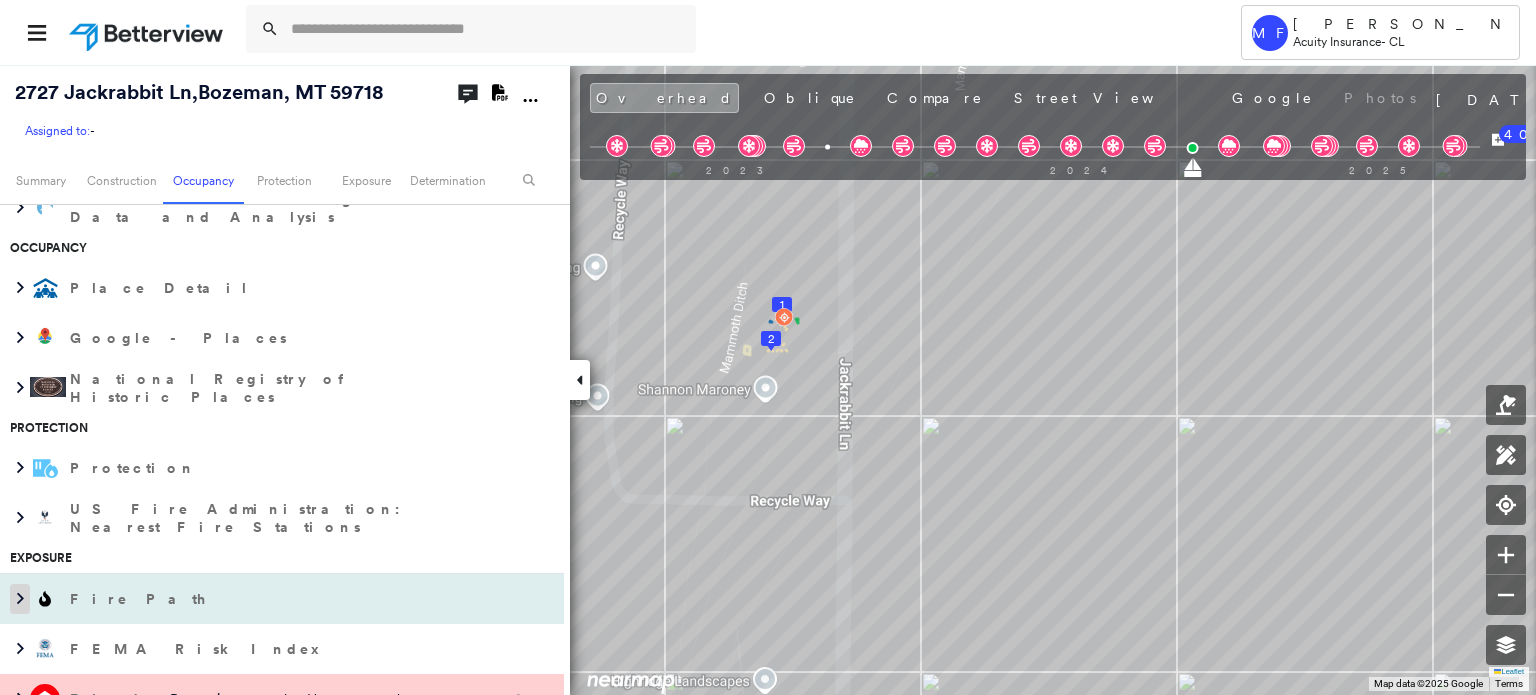 scroll, scrollTop: 897, scrollLeft: 0, axis: vertical 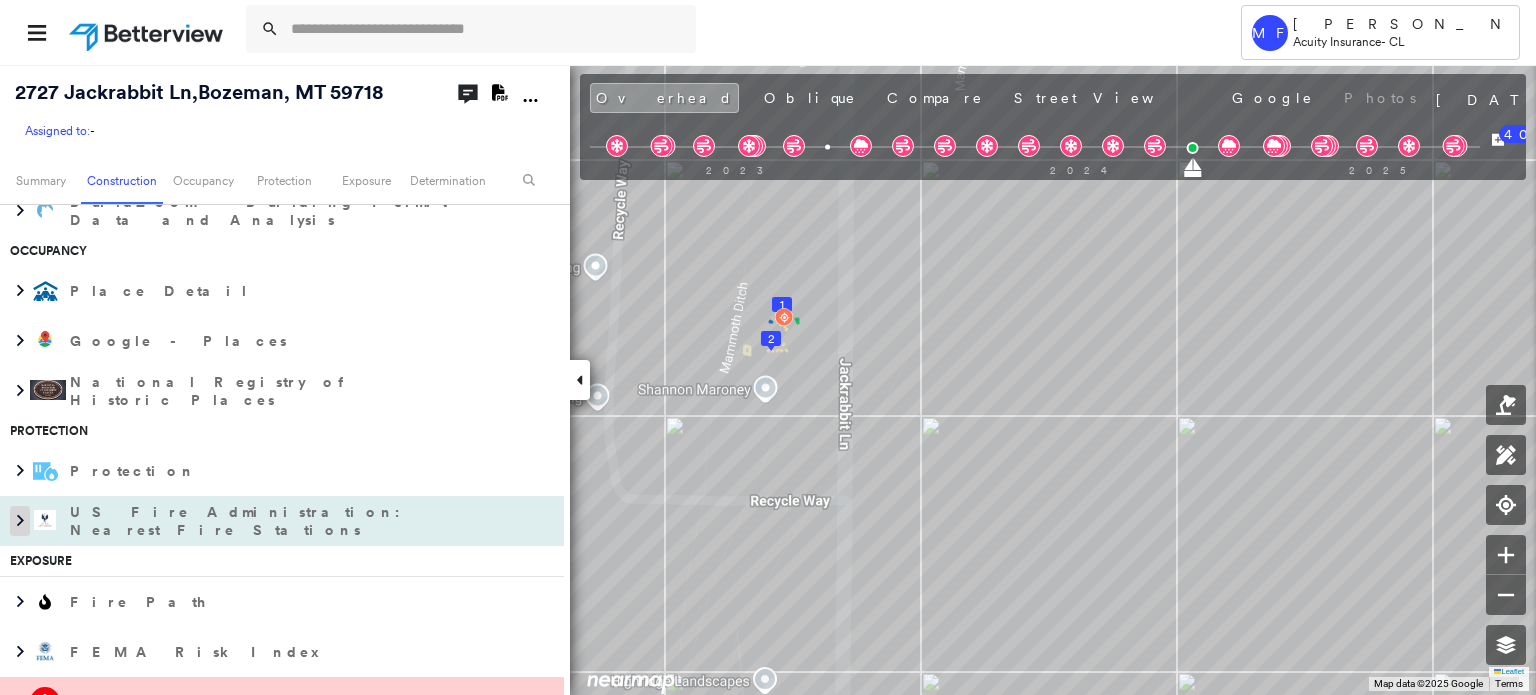 click at bounding box center [20, 521] 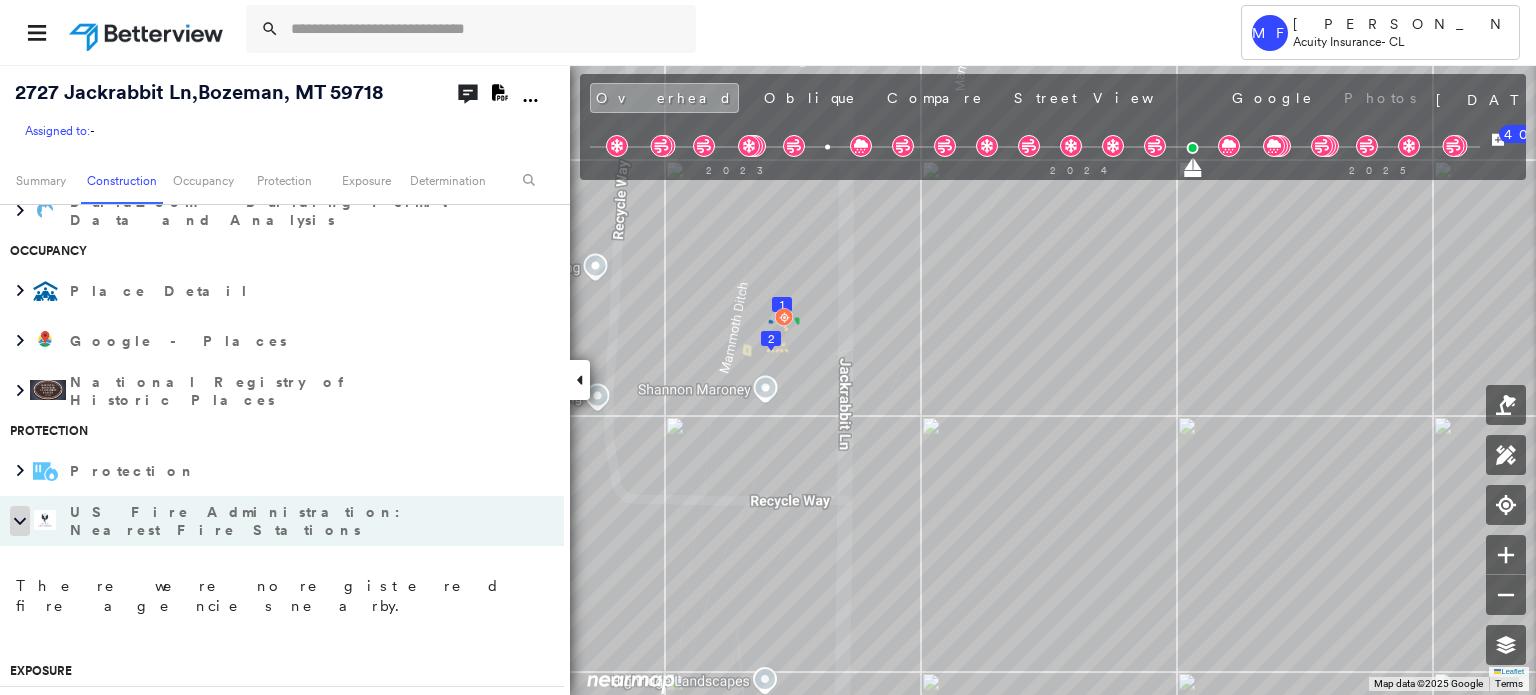 click 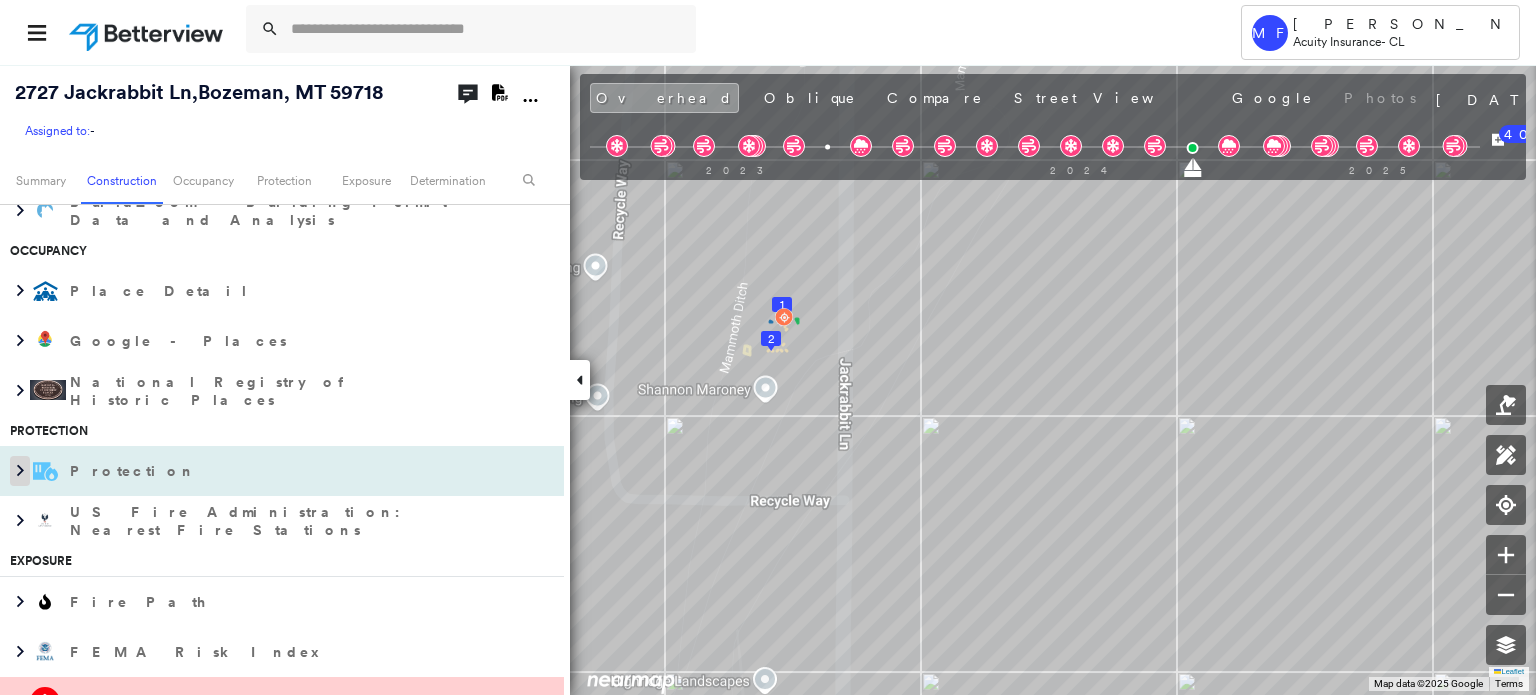 click at bounding box center [20, 471] 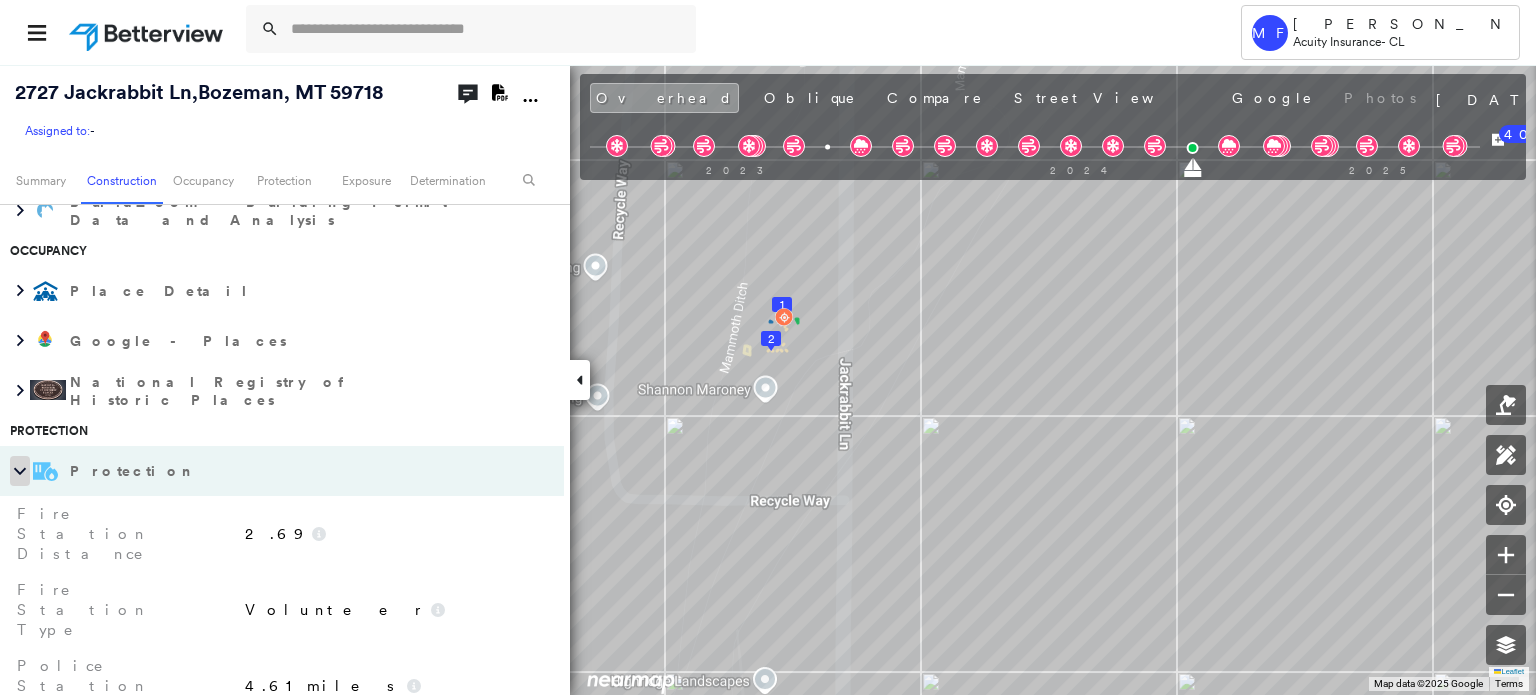 click at bounding box center [20, 471] 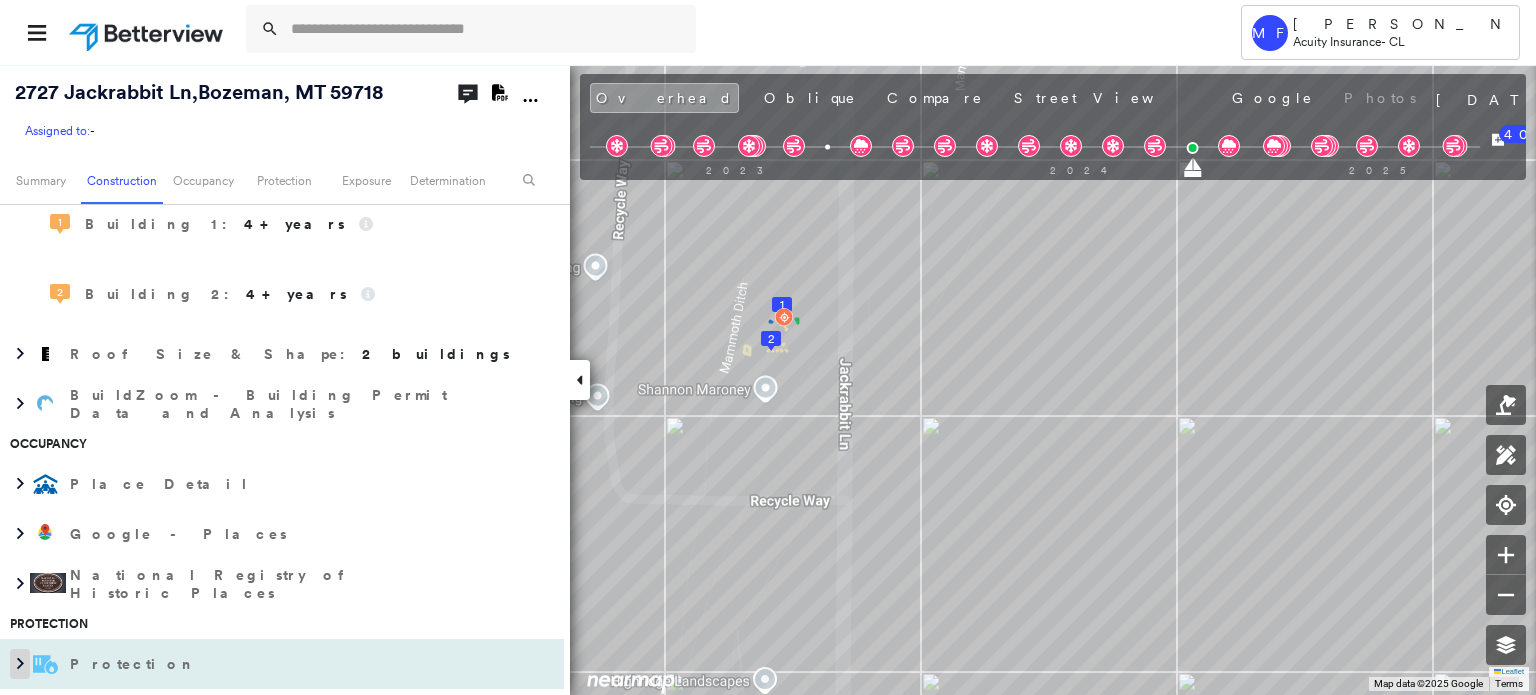 scroll, scrollTop: 697, scrollLeft: 0, axis: vertical 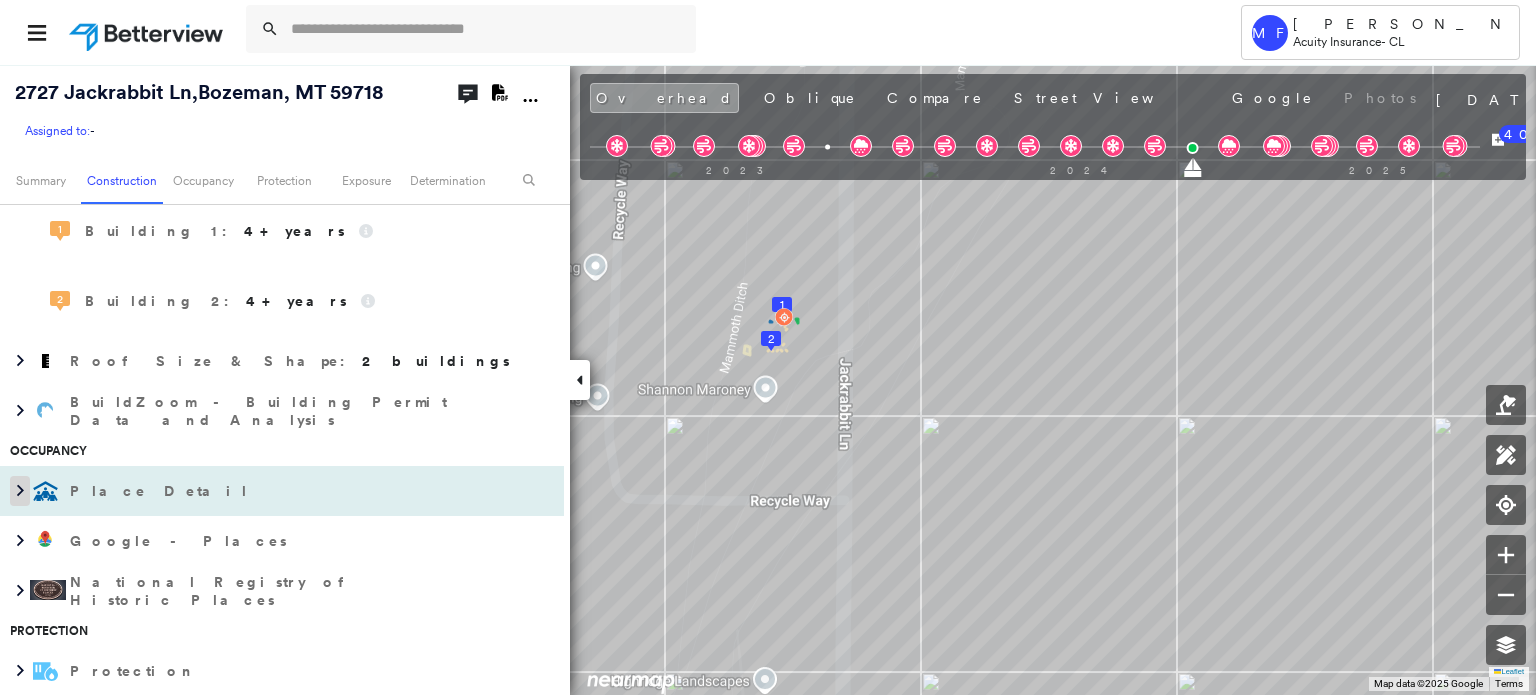 click 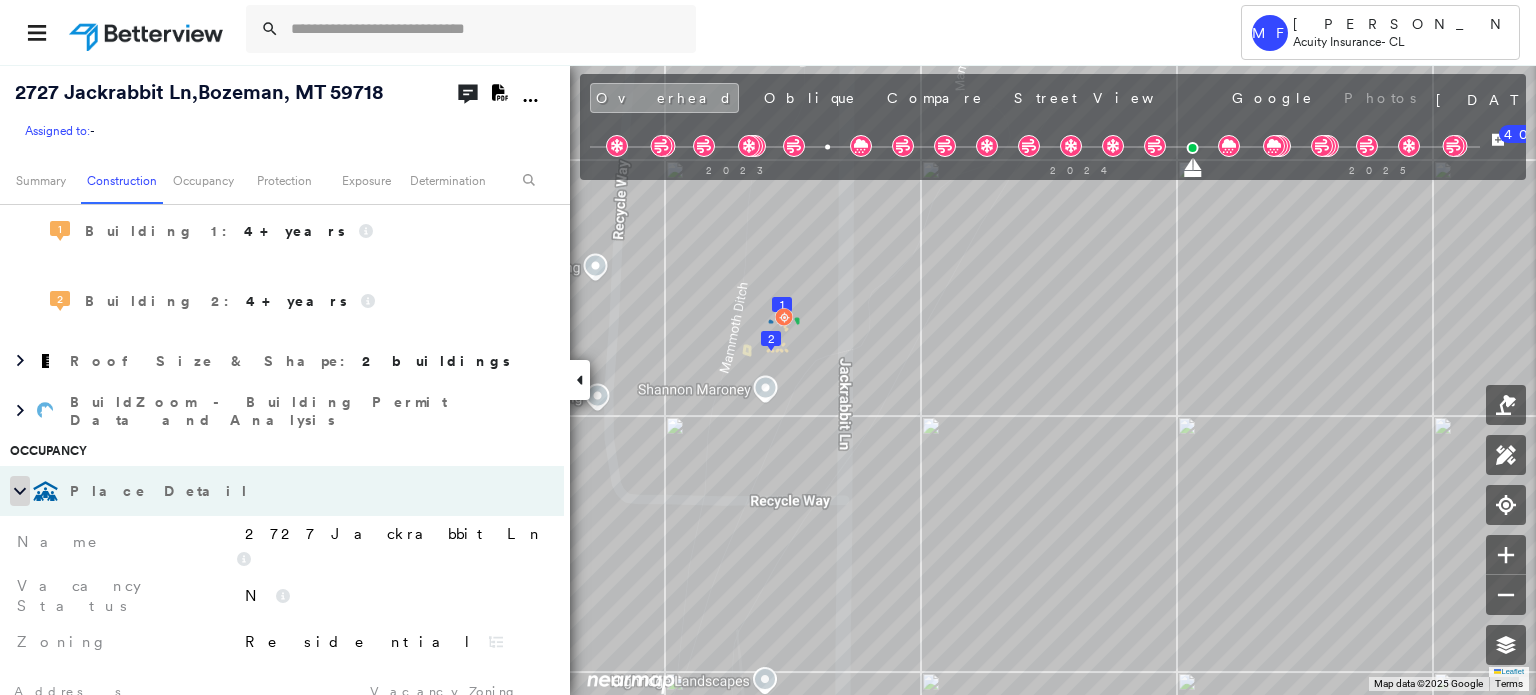 click 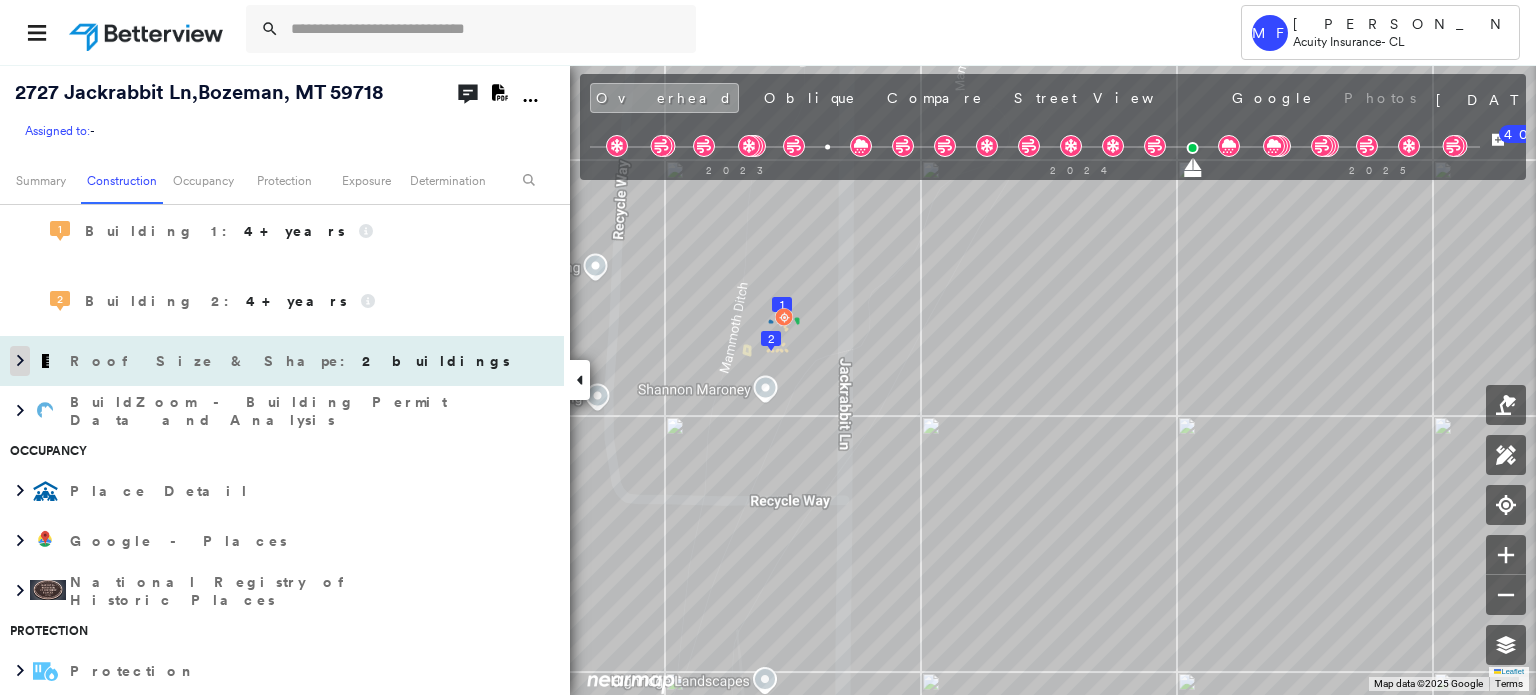 click at bounding box center (20, 361) 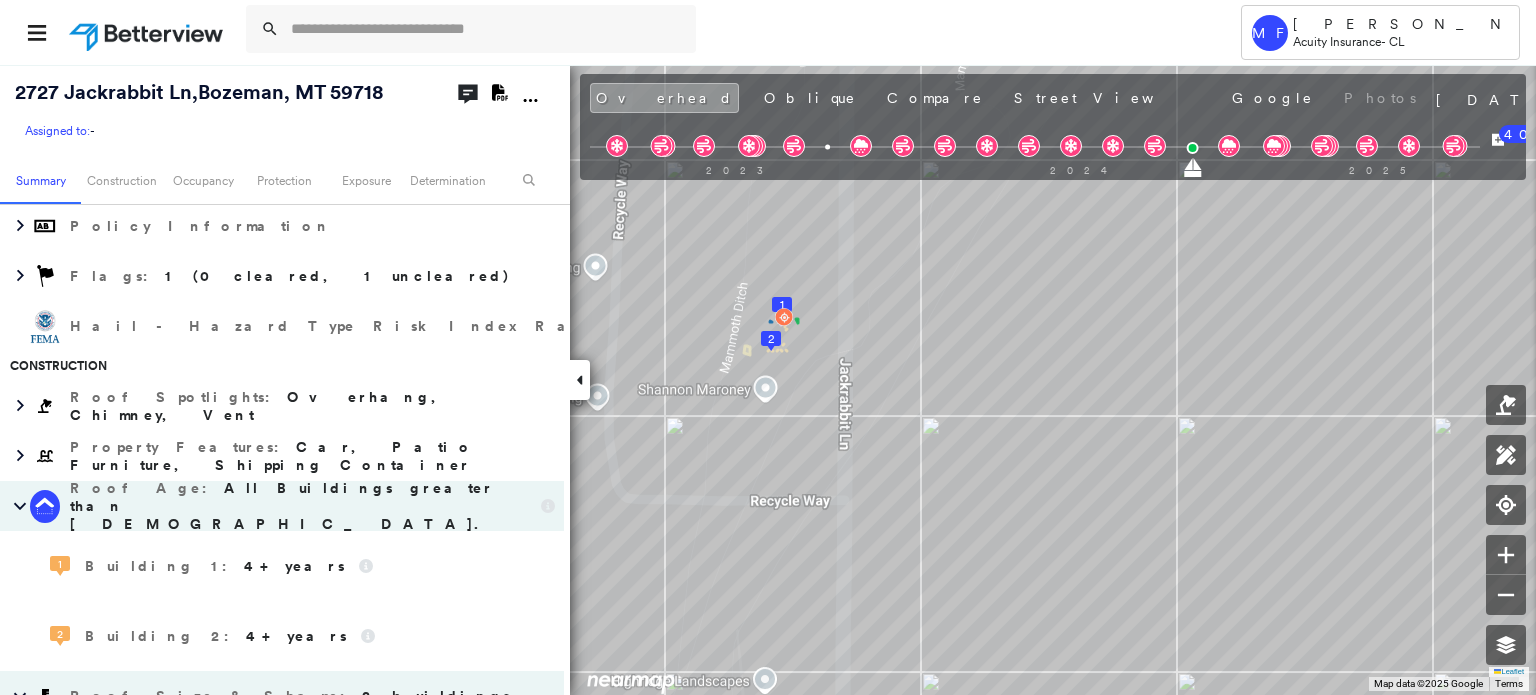 scroll, scrollTop: 297, scrollLeft: 0, axis: vertical 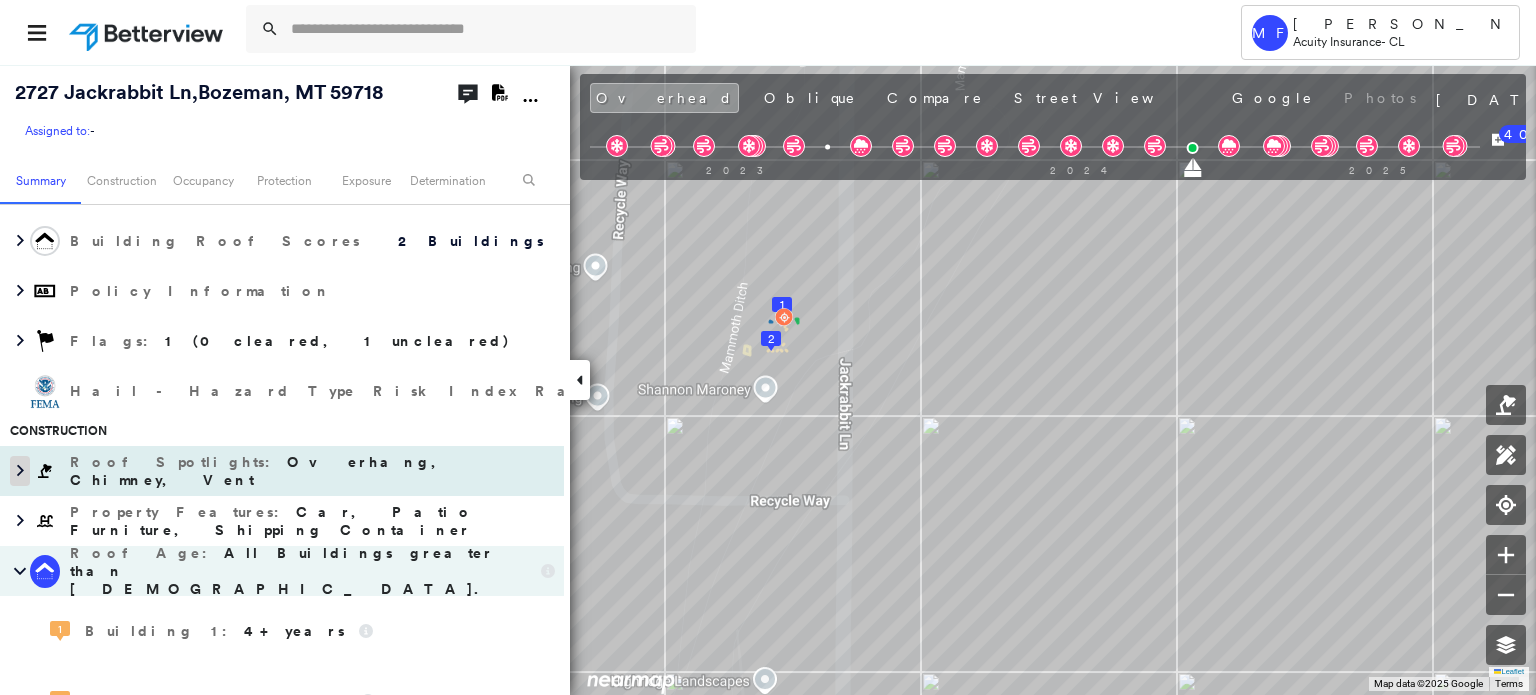 click 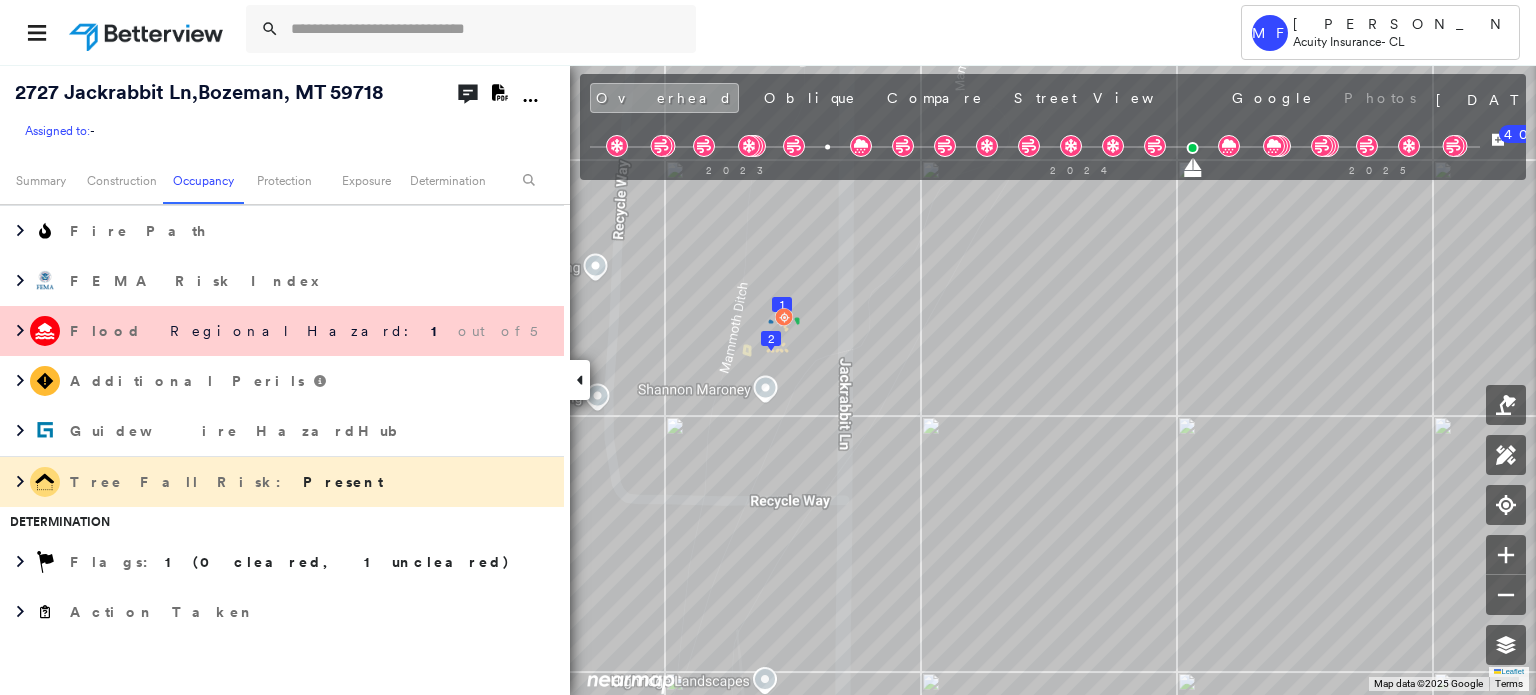 scroll, scrollTop: 1863, scrollLeft: 0, axis: vertical 